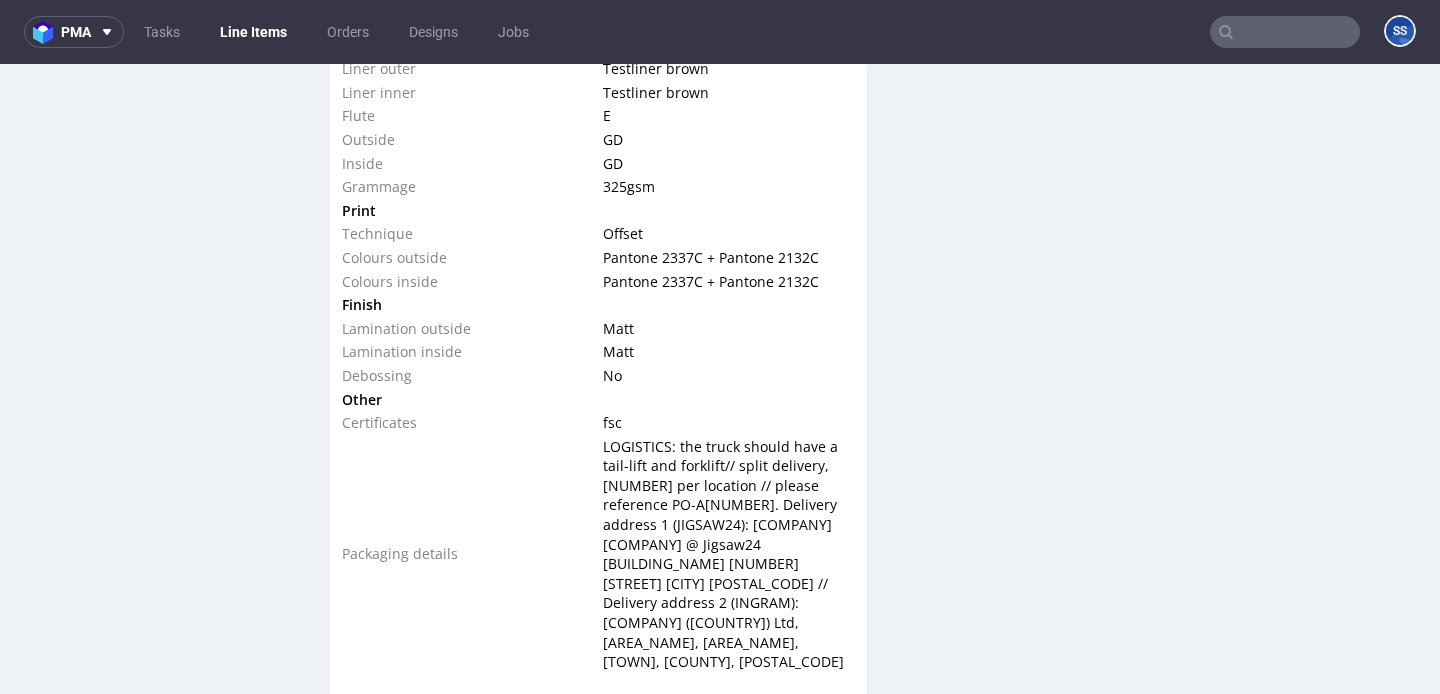 scroll, scrollTop: 3519, scrollLeft: 0, axis: vertical 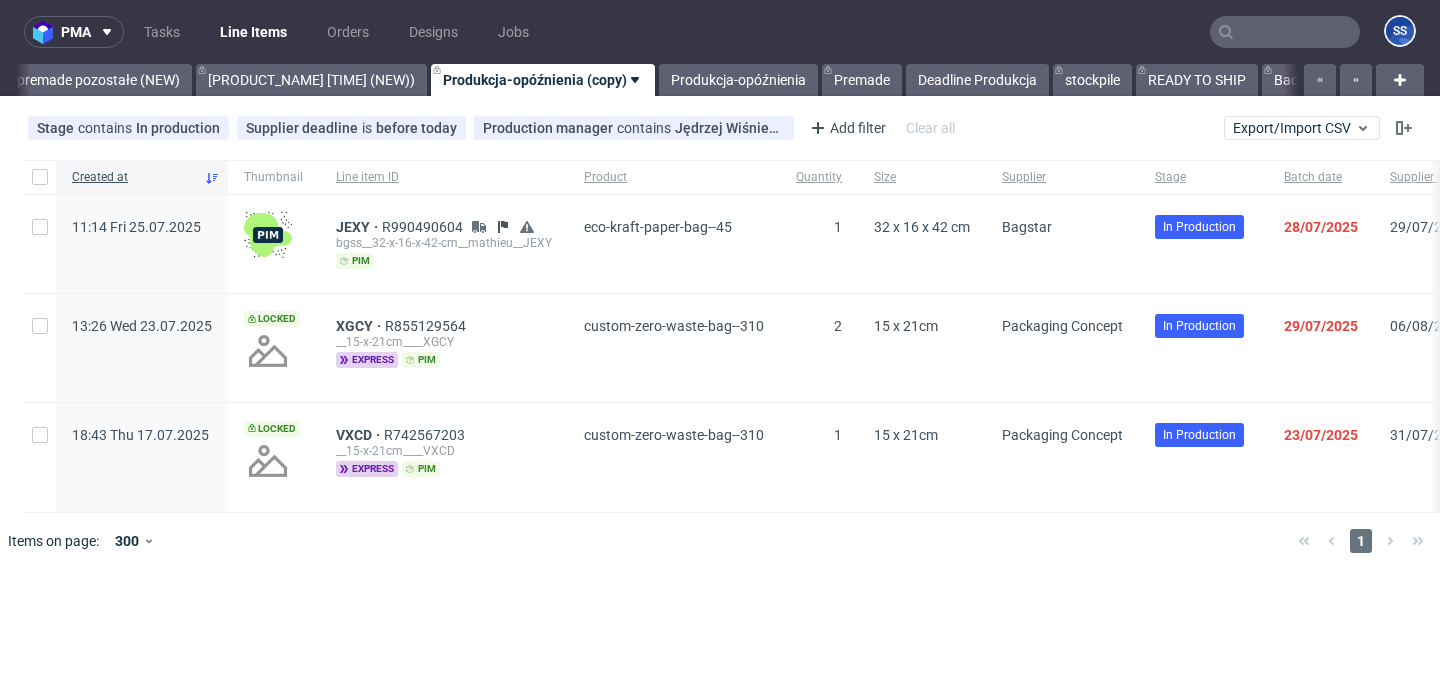 click on "Line Items" at bounding box center (253, 32) 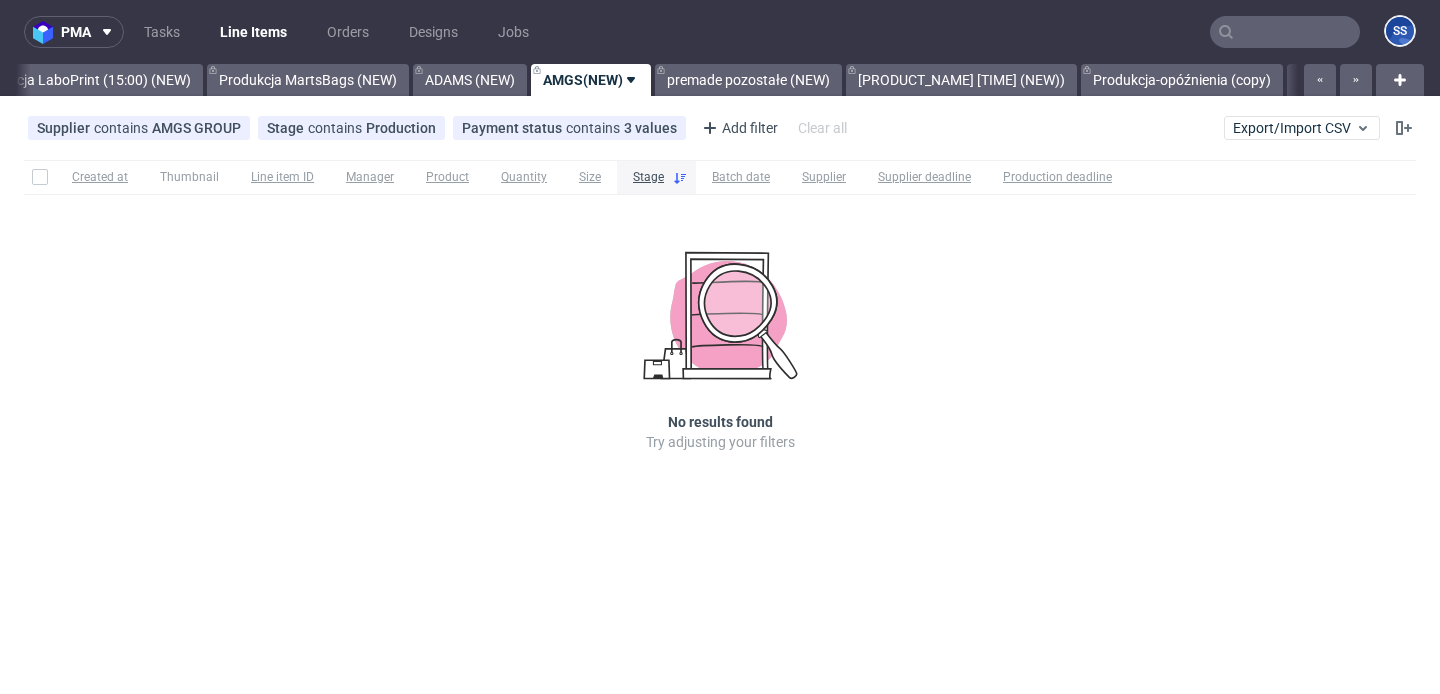 scroll, scrollTop: 0, scrollLeft: 901, axis: horizontal 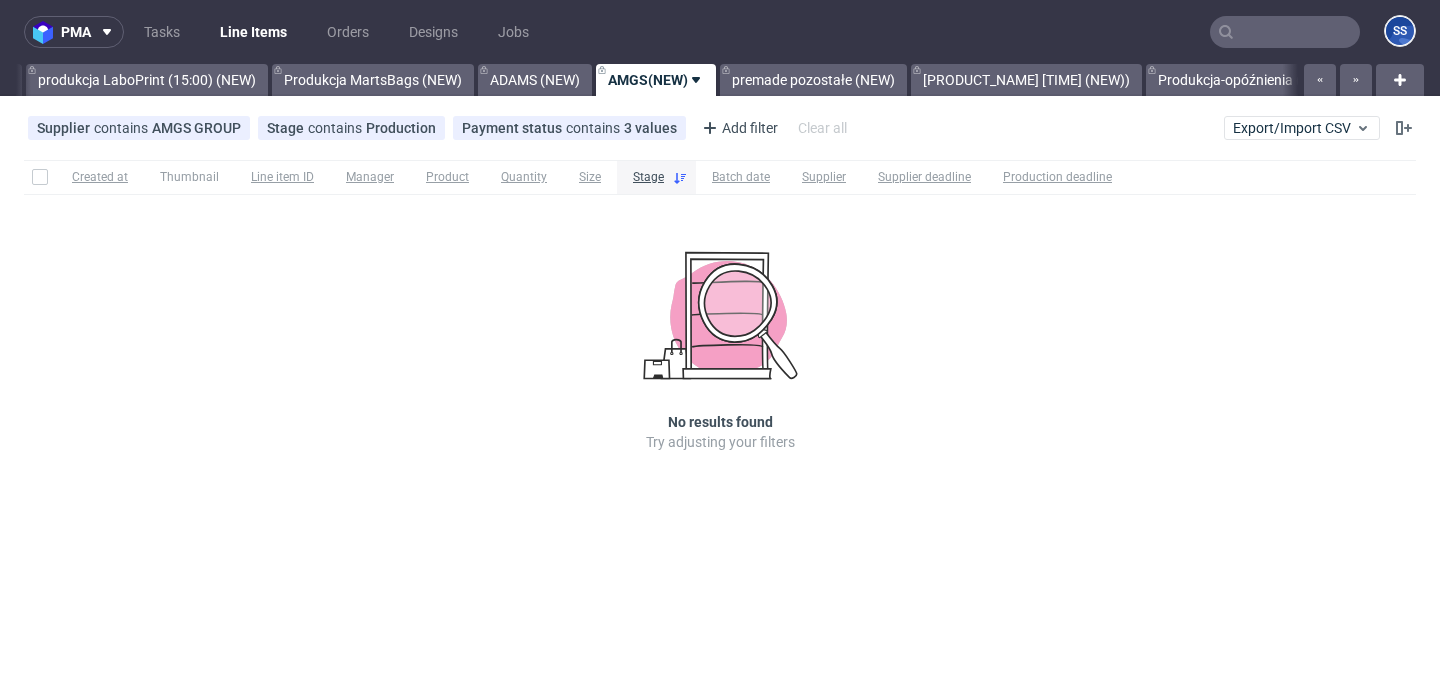 click at bounding box center (1298, 80) 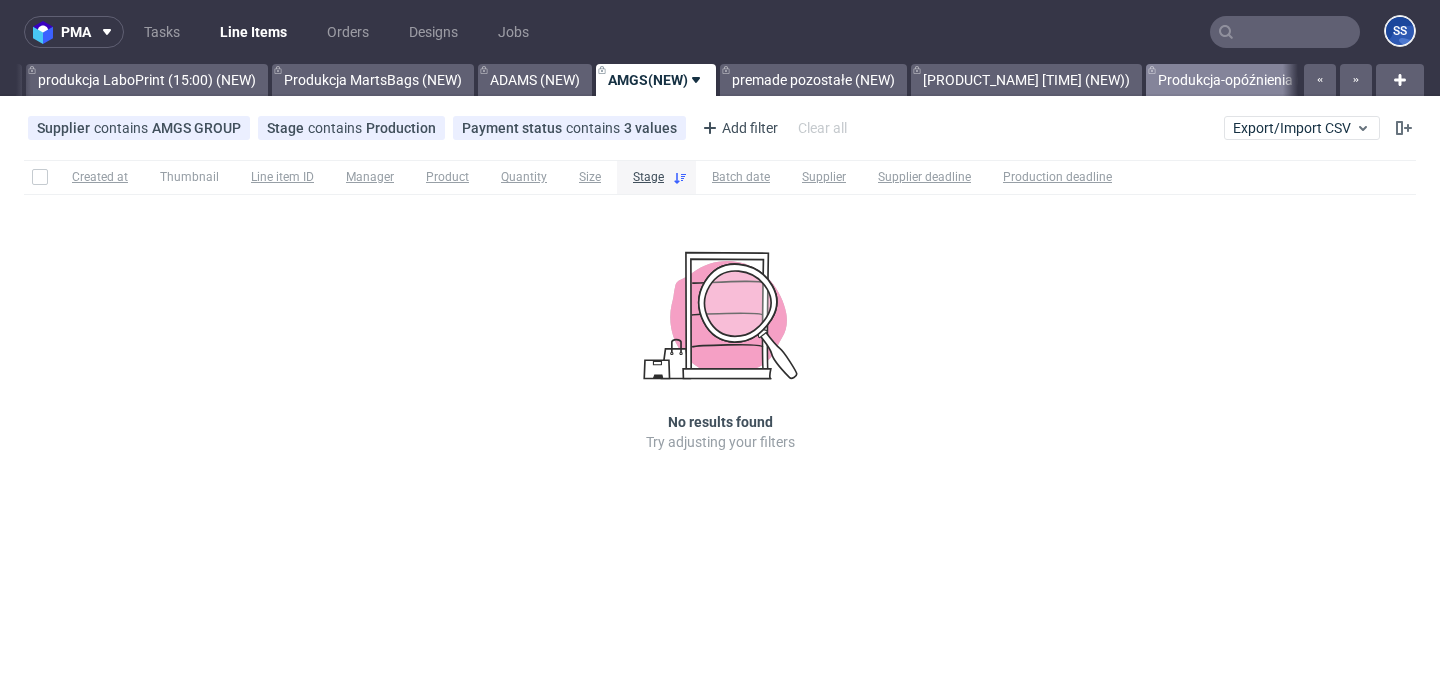 click on "Produkcja-opóźnienia (copy)" at bounding box center (1247, 80) 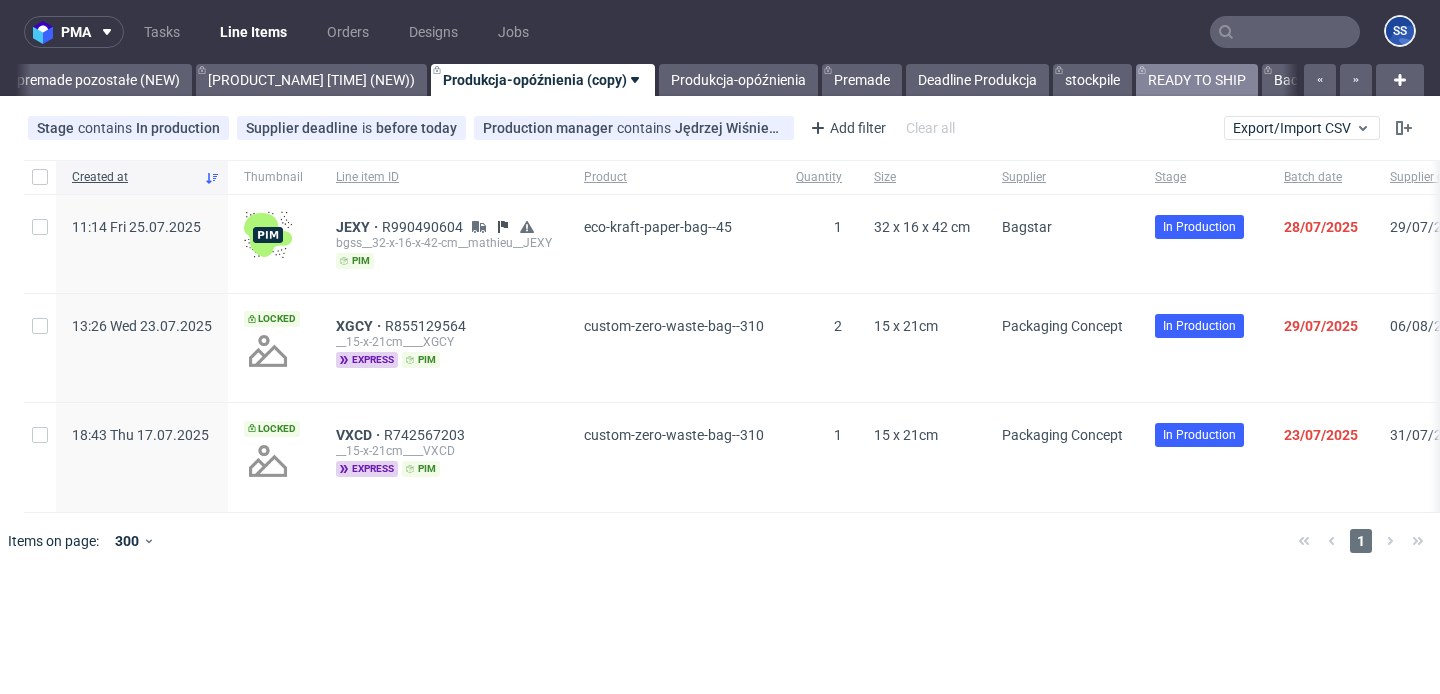 click on "READY TO SHIP" at bounding box center (1197, 80) 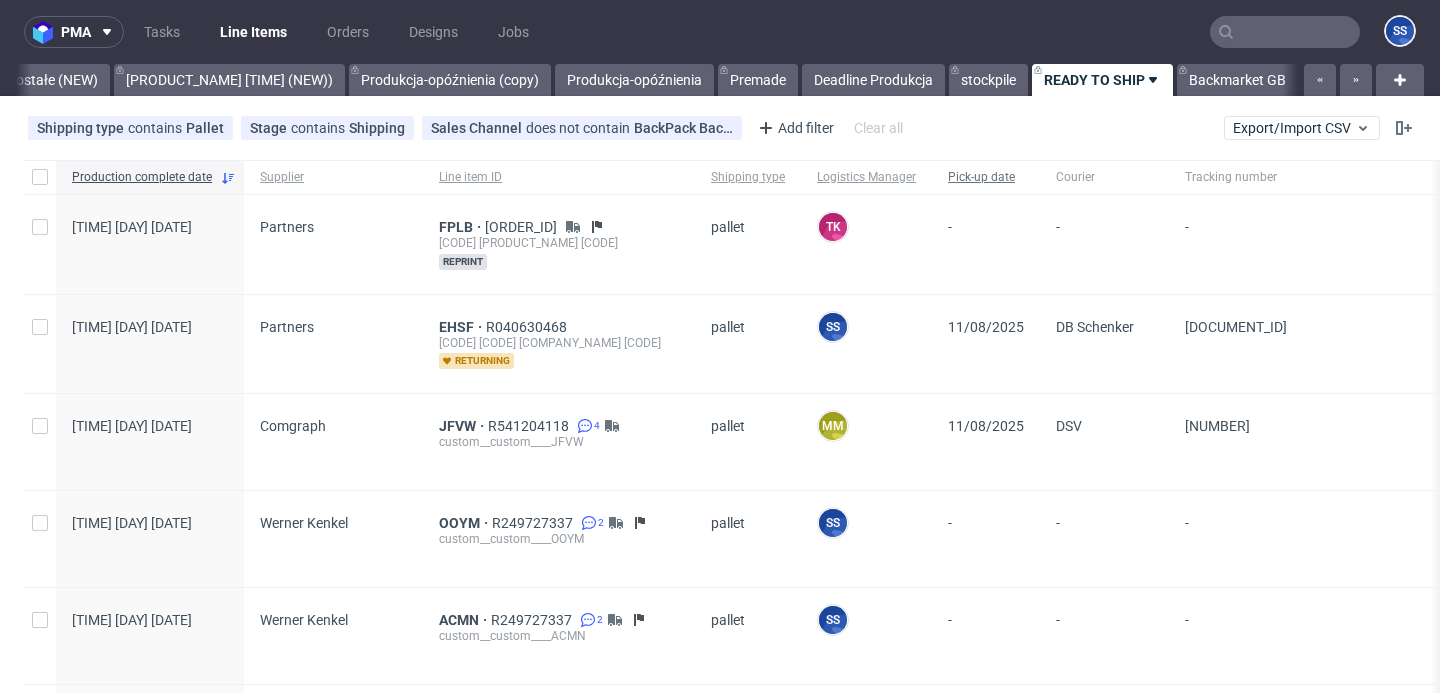 scroll, scrollTop: 0, scrollLeft: 1811, axis: horizontal 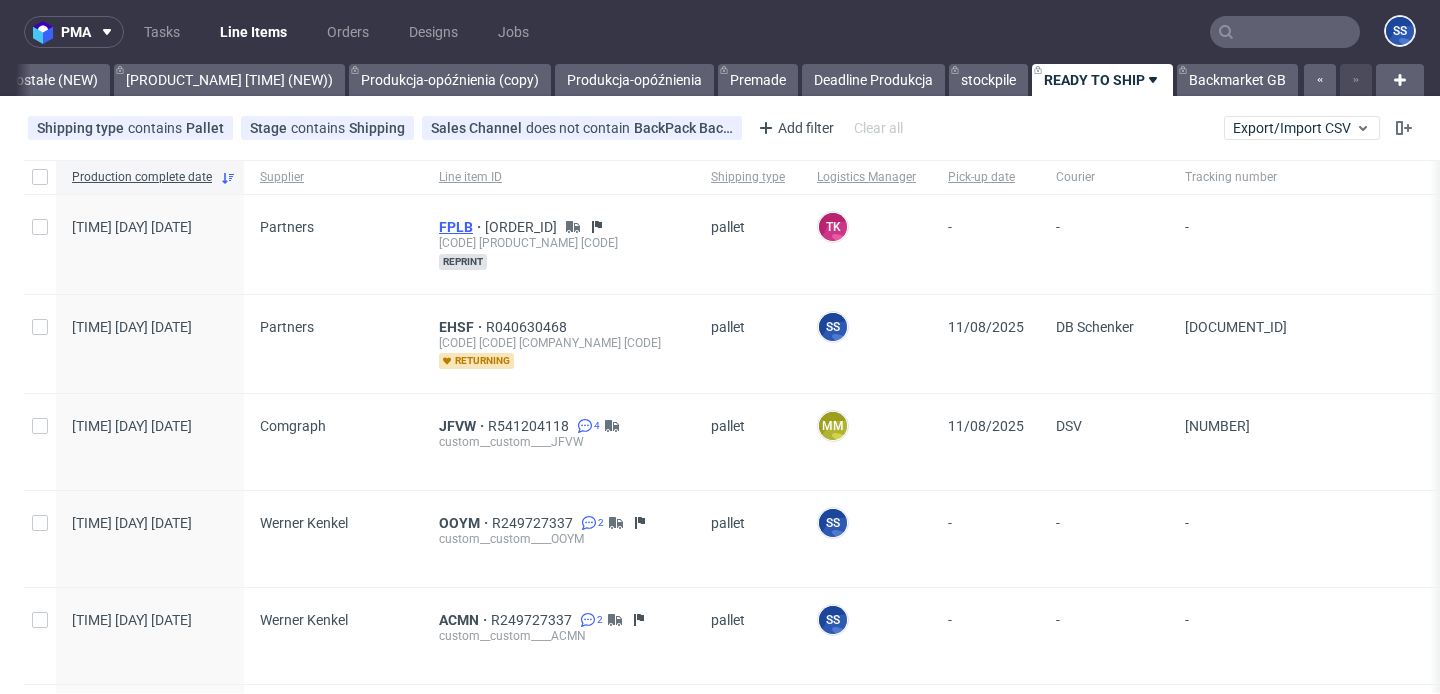 click on "FPLB" at bounding box center (462, 227) 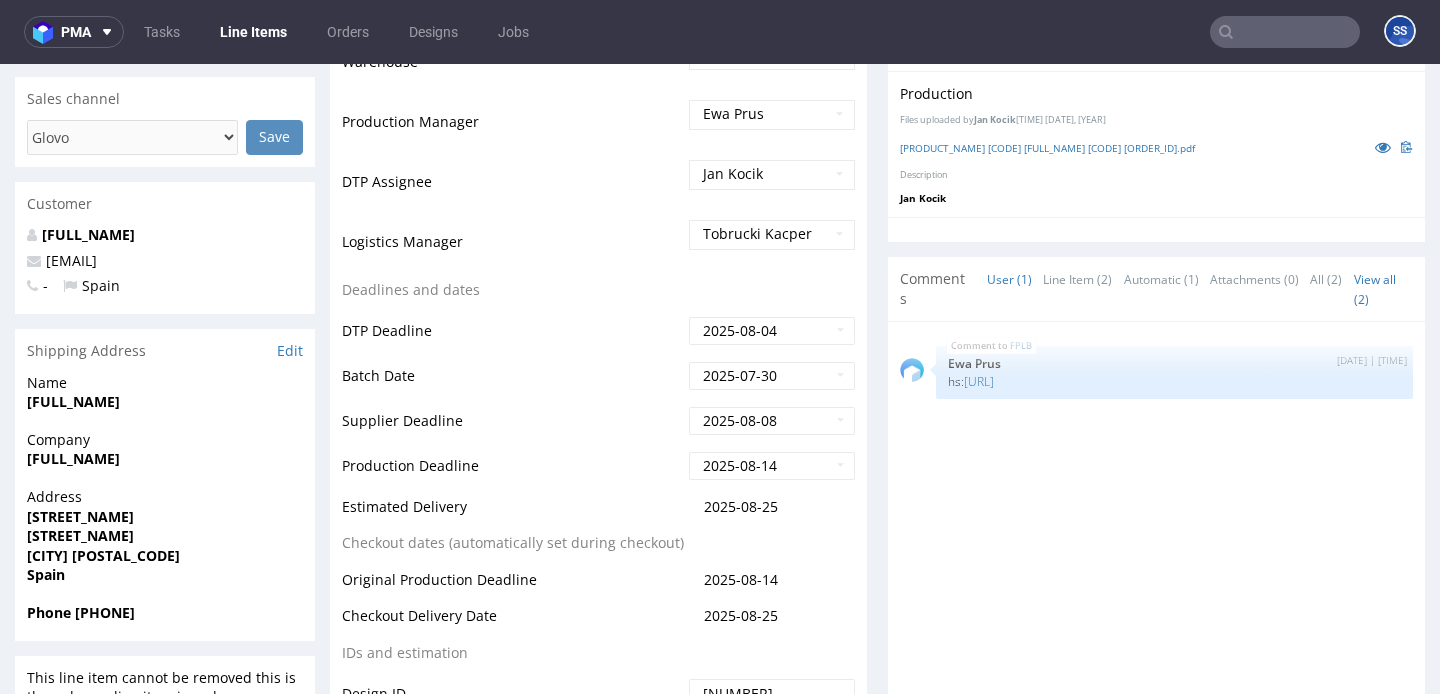 scroll, scrollTop: 661, scrollLeft: 0, axis: vertical 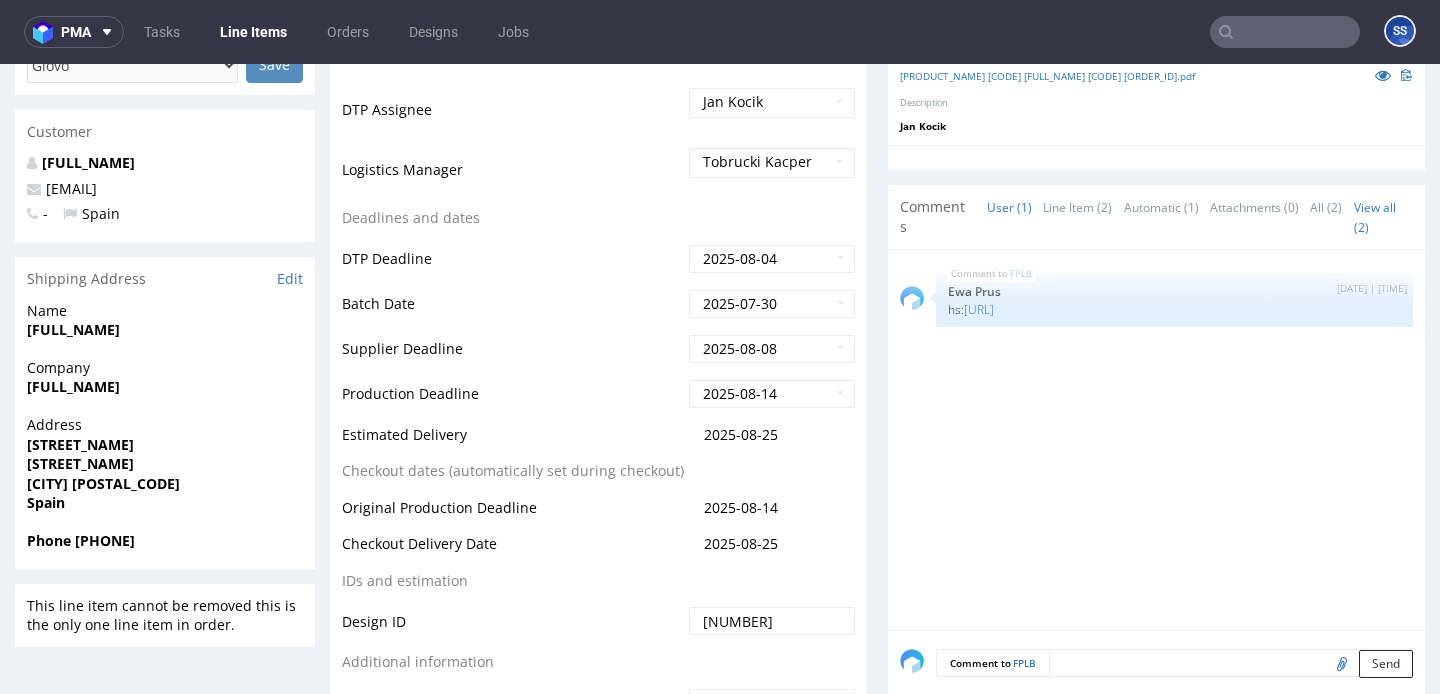 click on "Line Items" at bounding box center [253, 32] 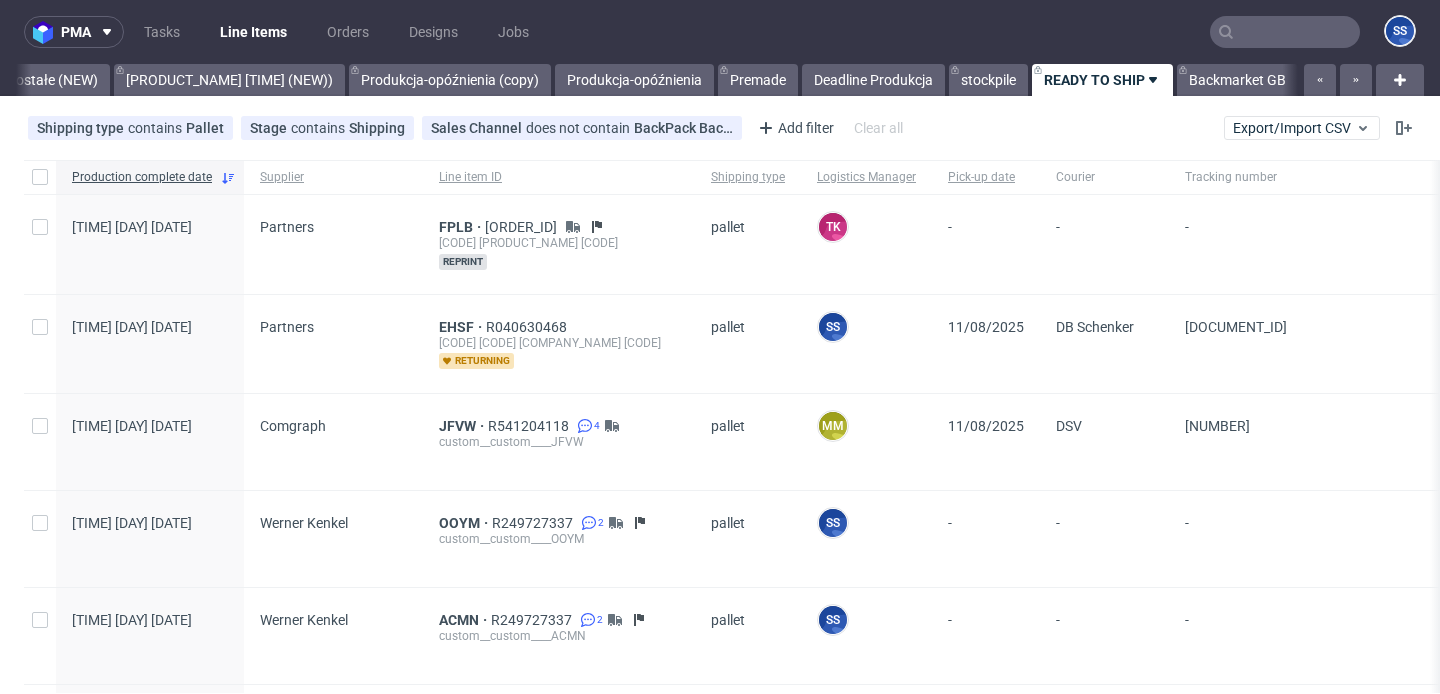 scroll, scrollTop: 0, scrollLeft: 1811, axis: horizontal 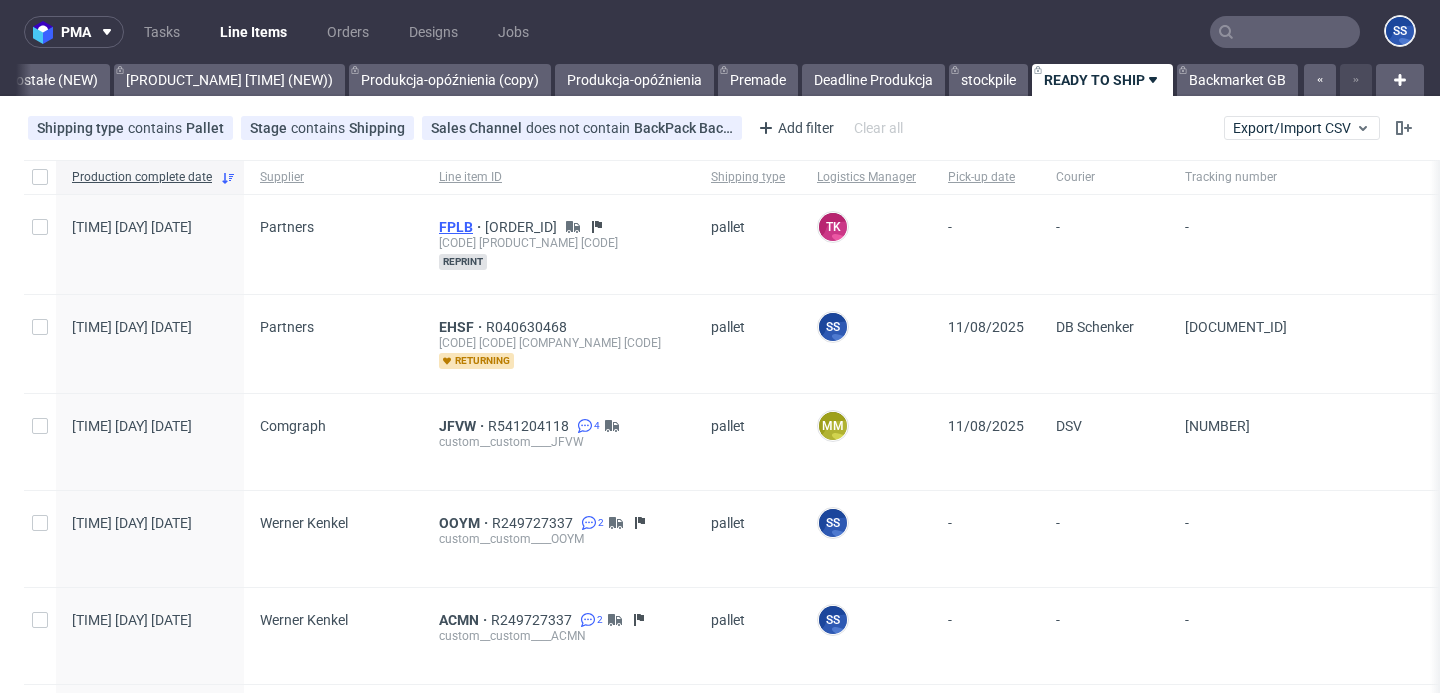 click on "FPLB" at bounding box center (462, 227) 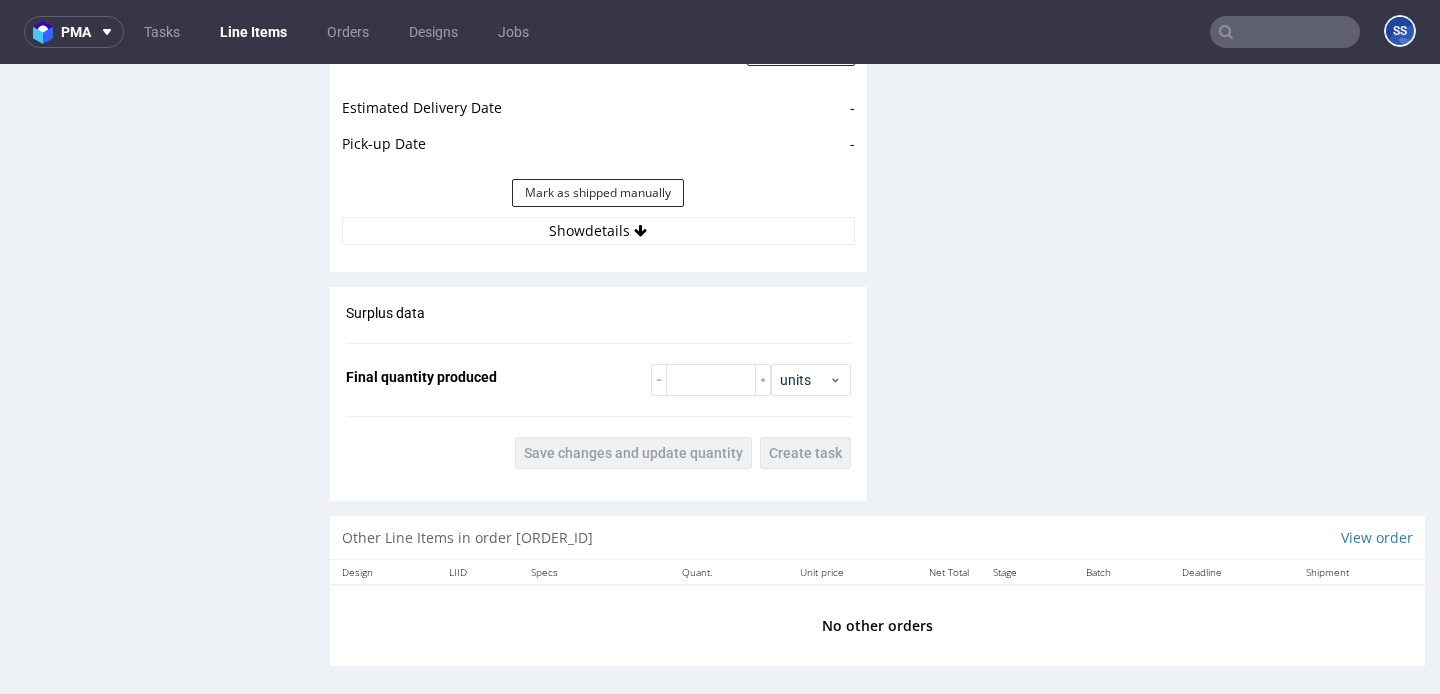 scroll, scrollTop: 2788, scrollLeft: 0, axis: vertical 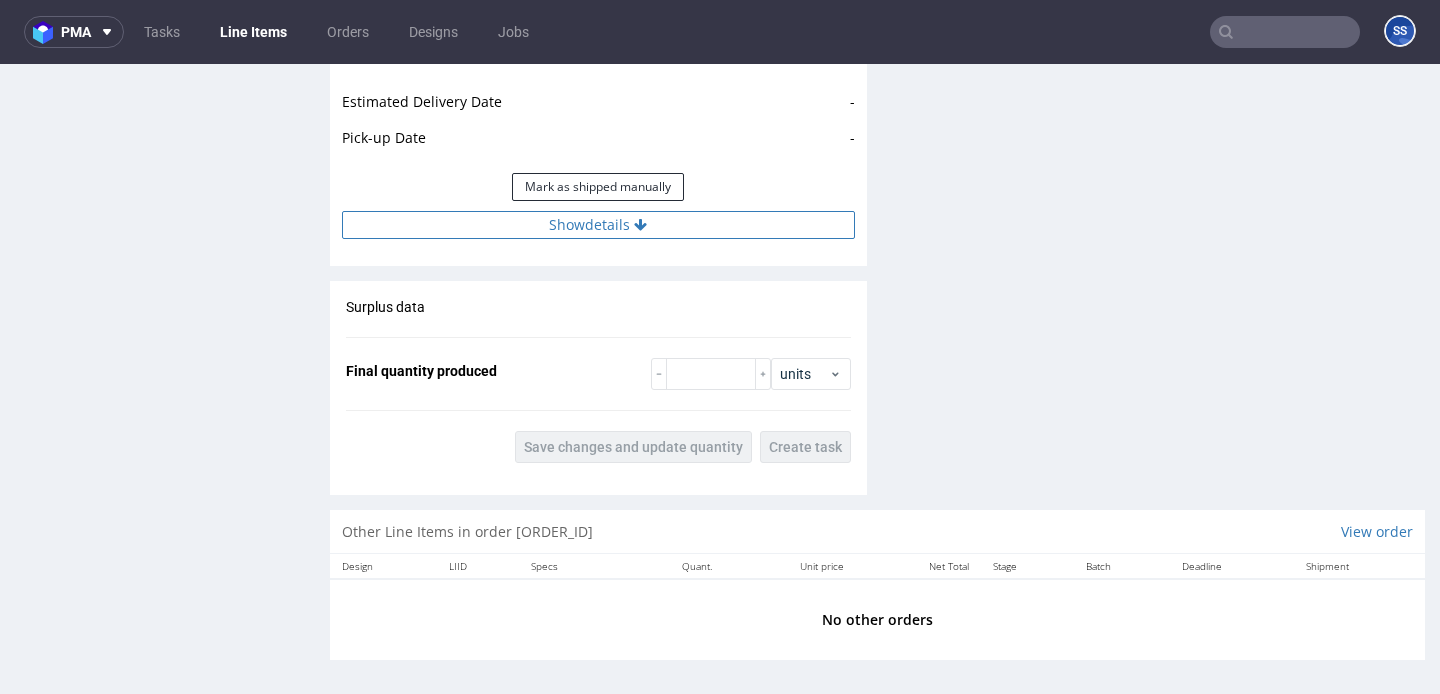 click on "Show  details" at bounding box center (598, 225) 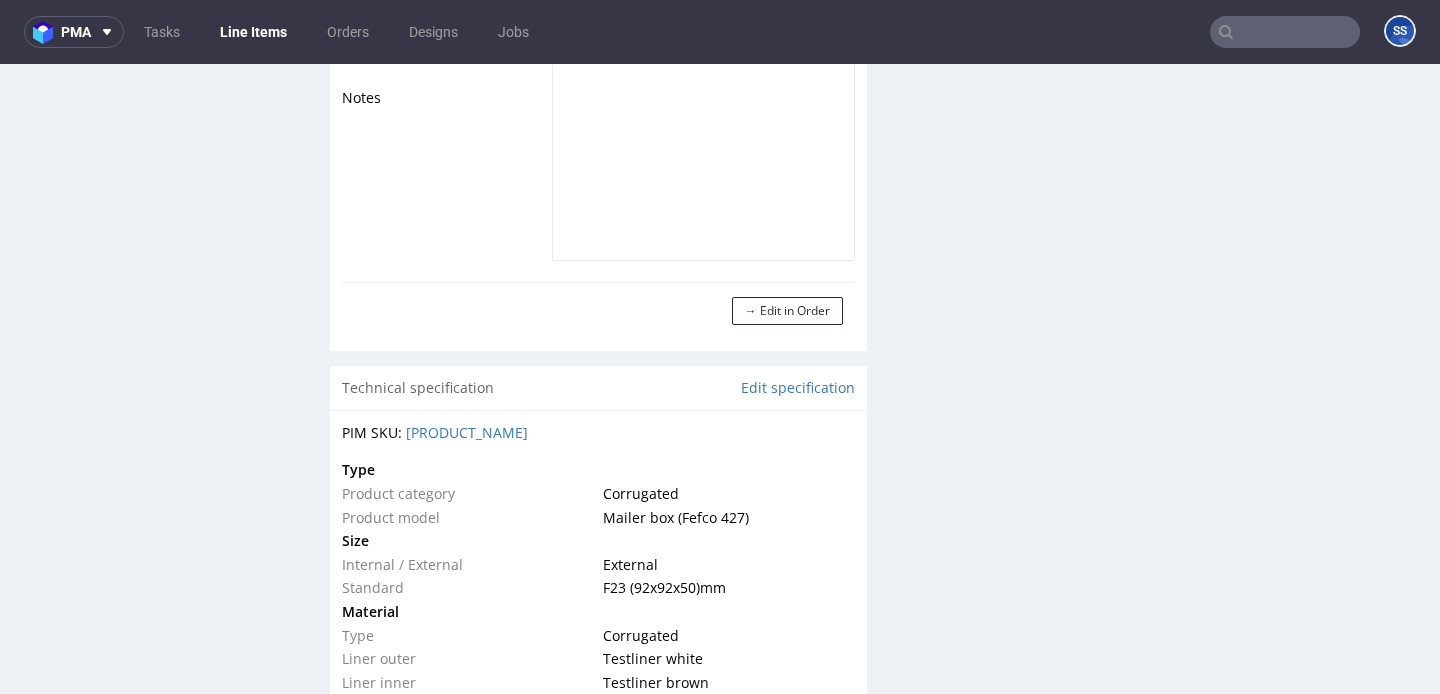 scroll, scrollTop: 296, scrollLeft: 0, axis: vertical 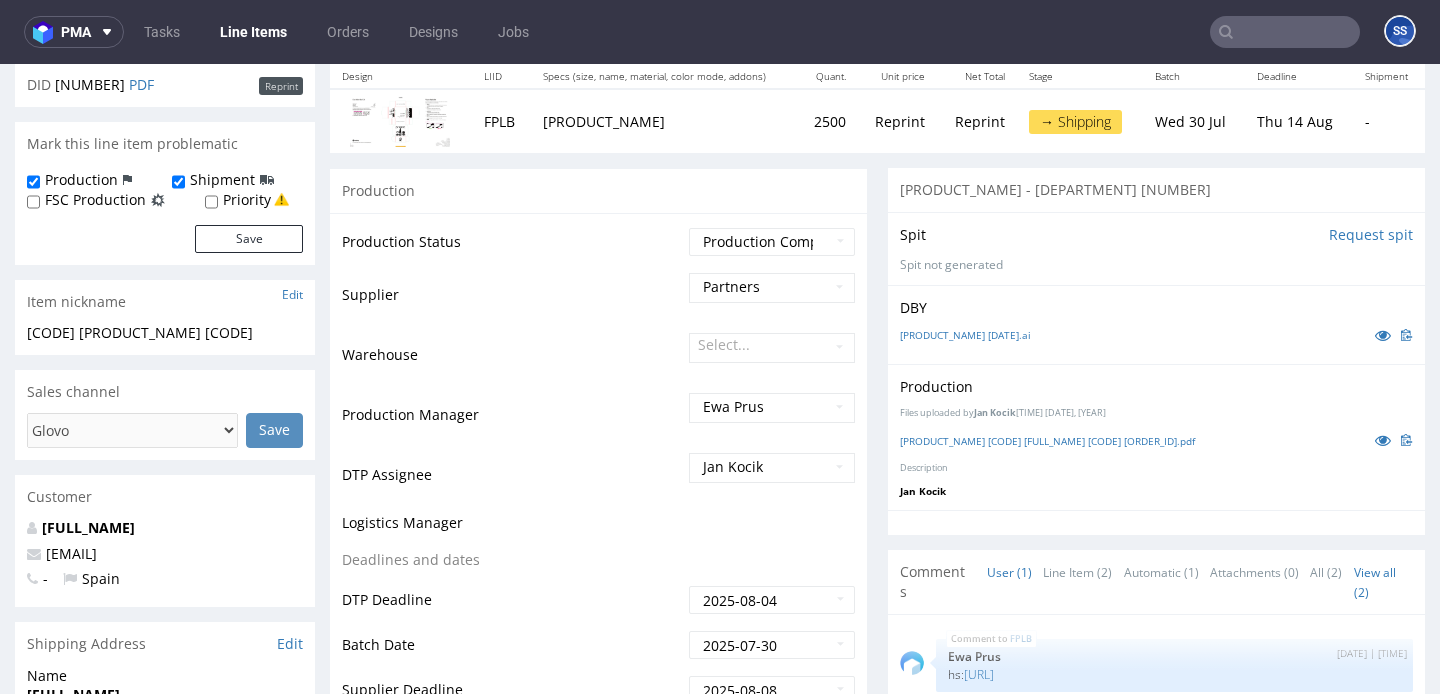 click on "Line Items" at bounding box center (253, 32) 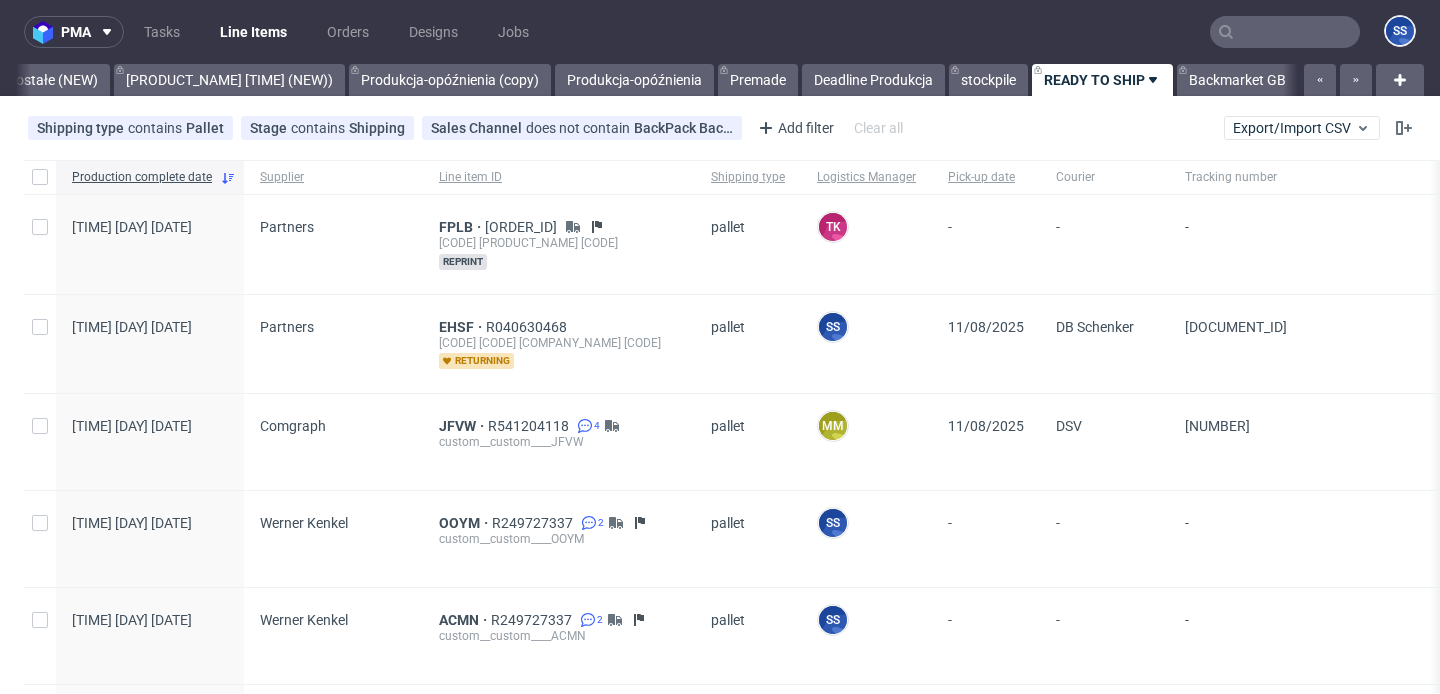 scroll, scrollTop: 0, scrollLeft: 1811, axis: horizontal 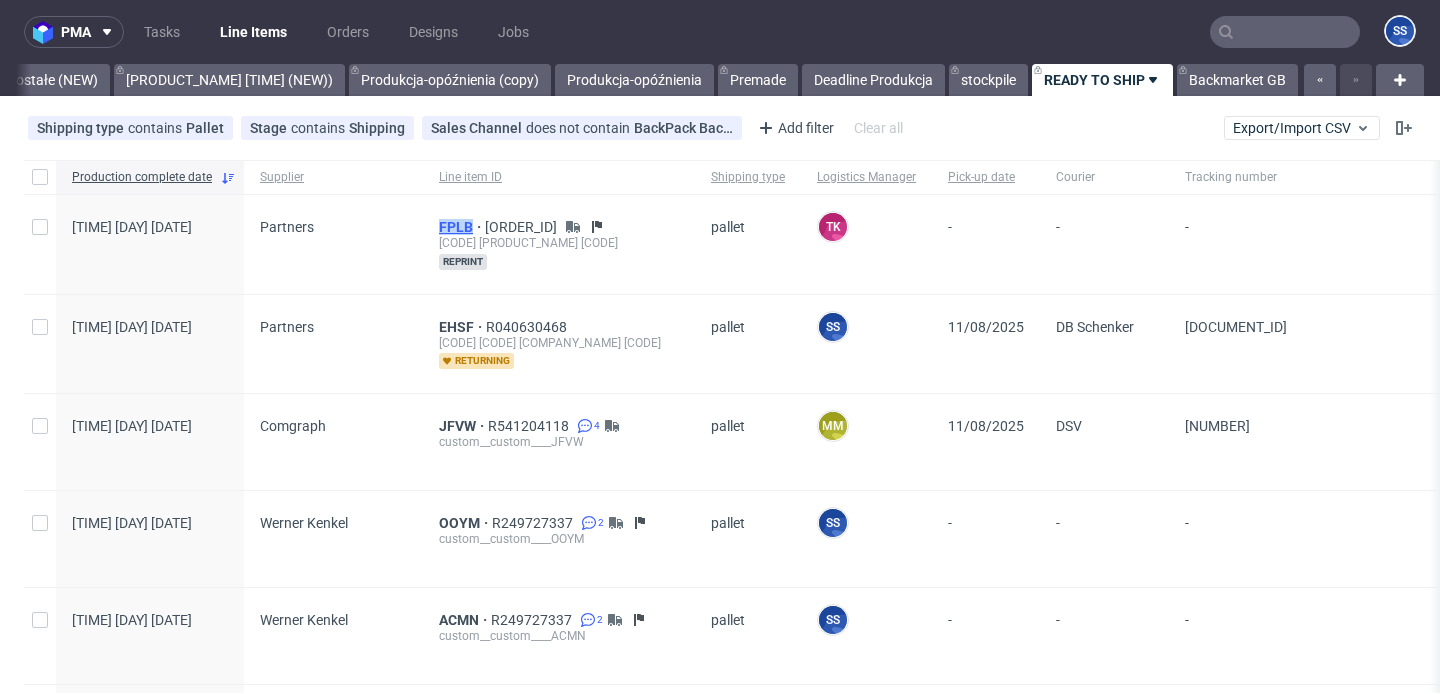 drag, startPoint x: 424, startPoint y: 223, endPoint x: 469, endPoint y: 226, distance: 45.099888 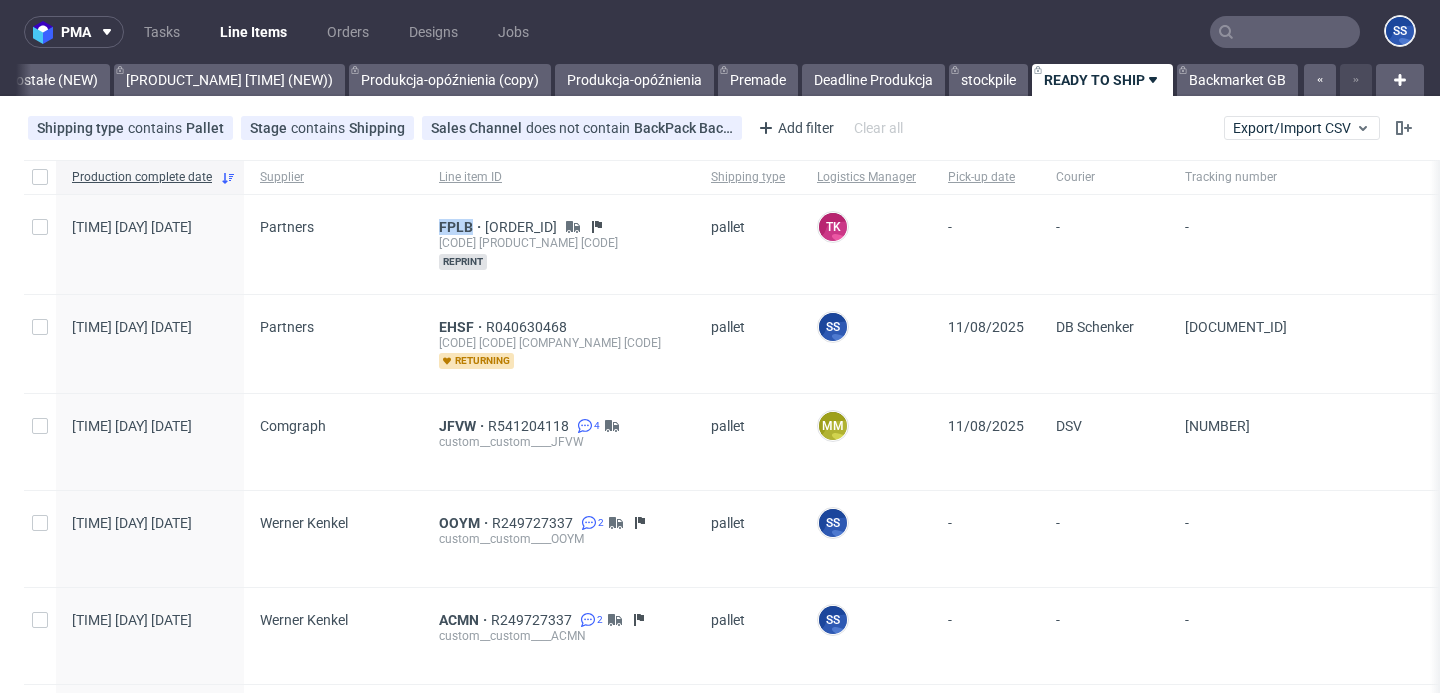 copy on "FPLB" 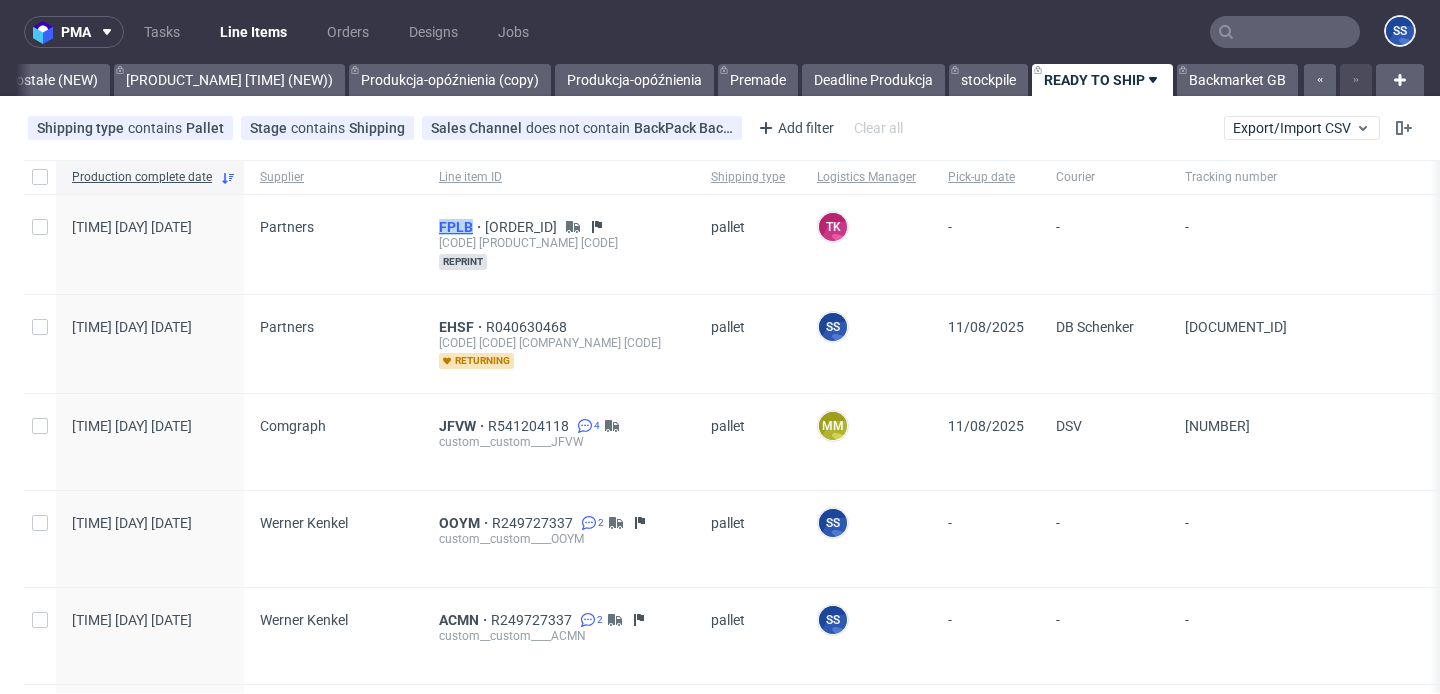 click on "FPLB" at bounding box center [462, 227] 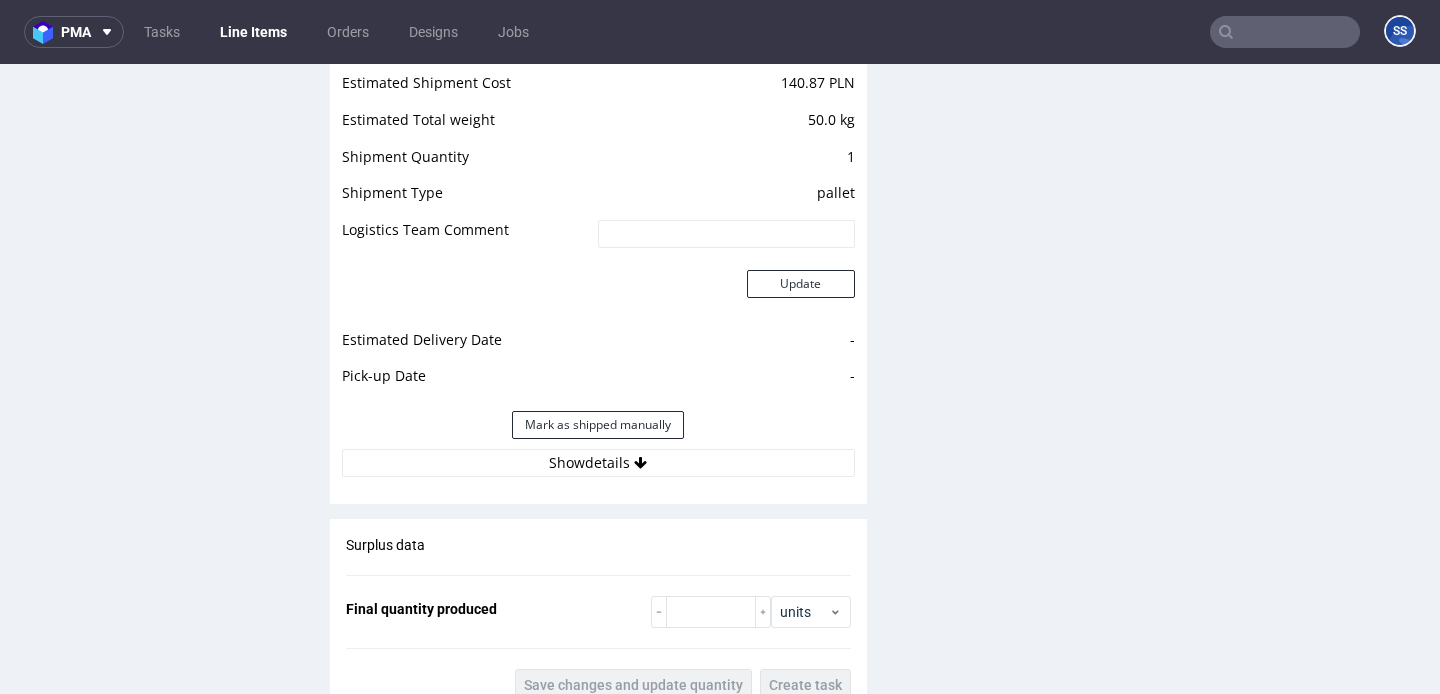 scroll, scrollTop: 2634, scrollLeft: 0, axis: vertical 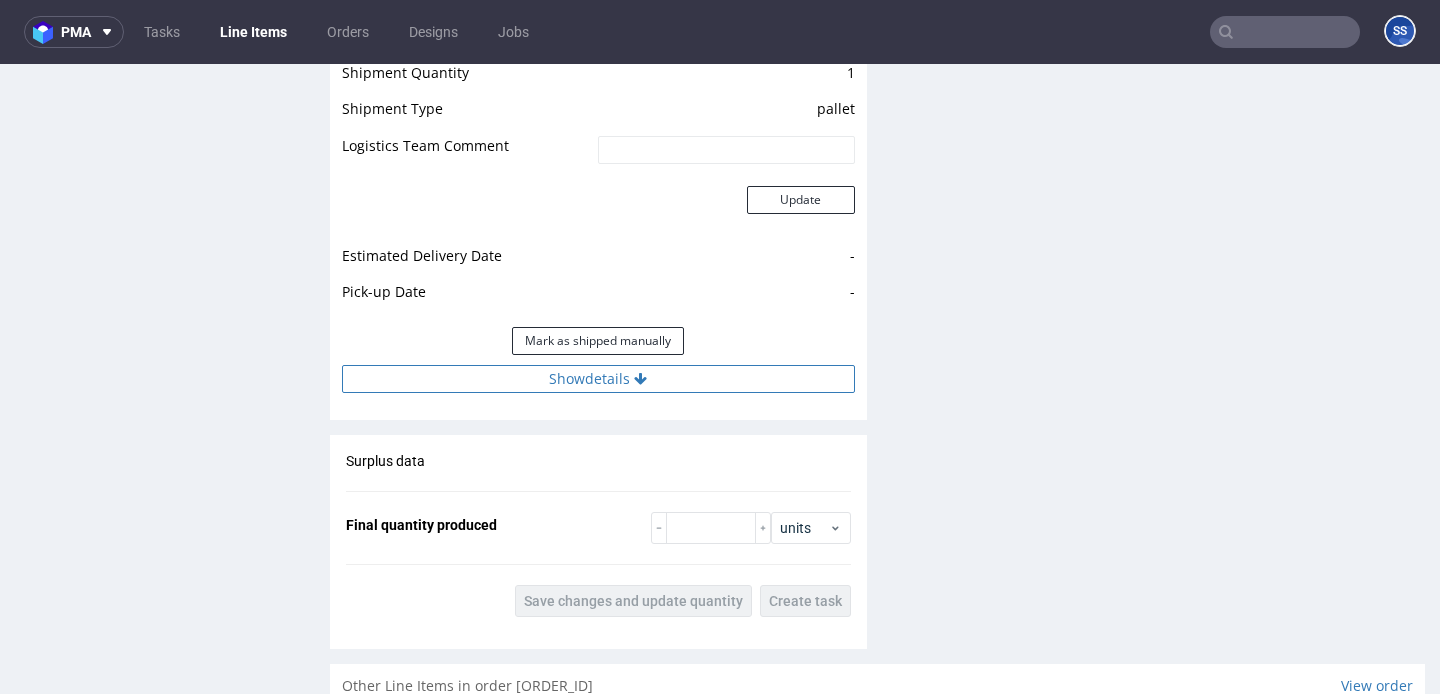 click on "Show  details" at bounding box center (598, 379) 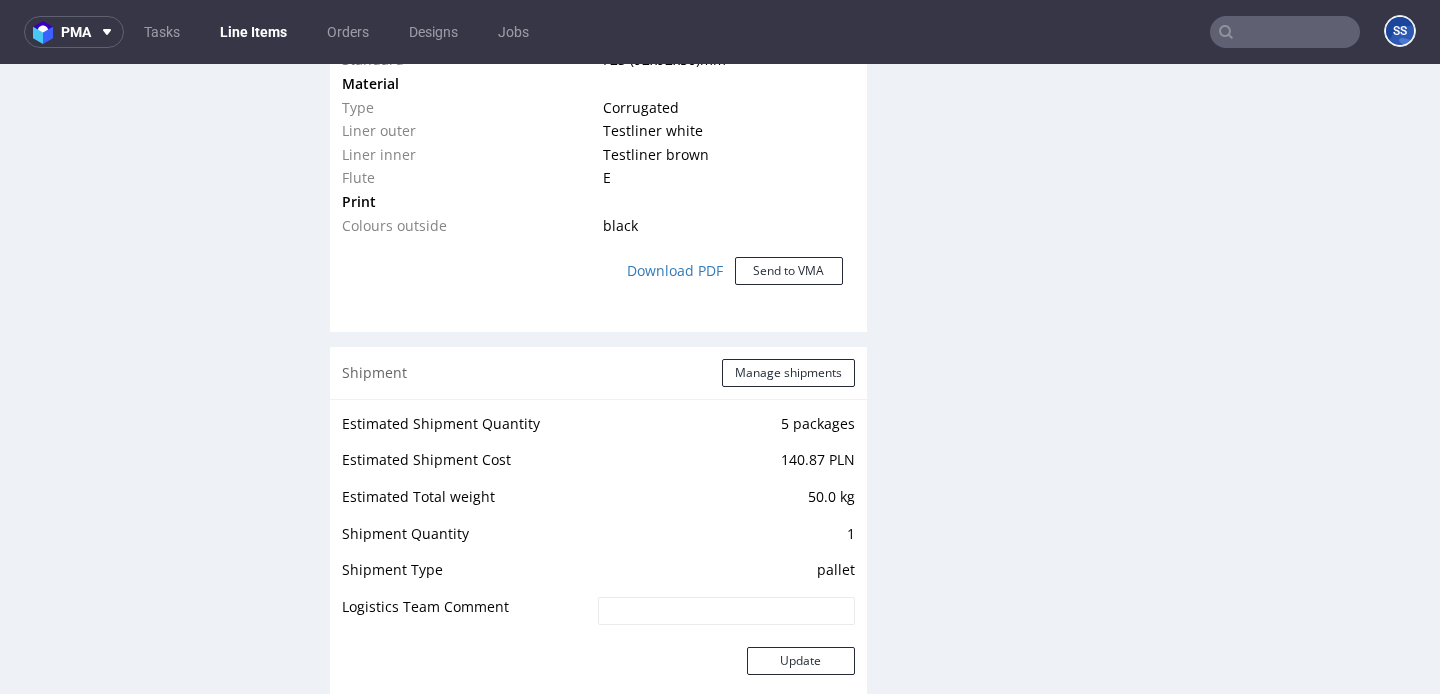scroll, scrollTop: 2169, scrollLeft: 0, axis: vertical 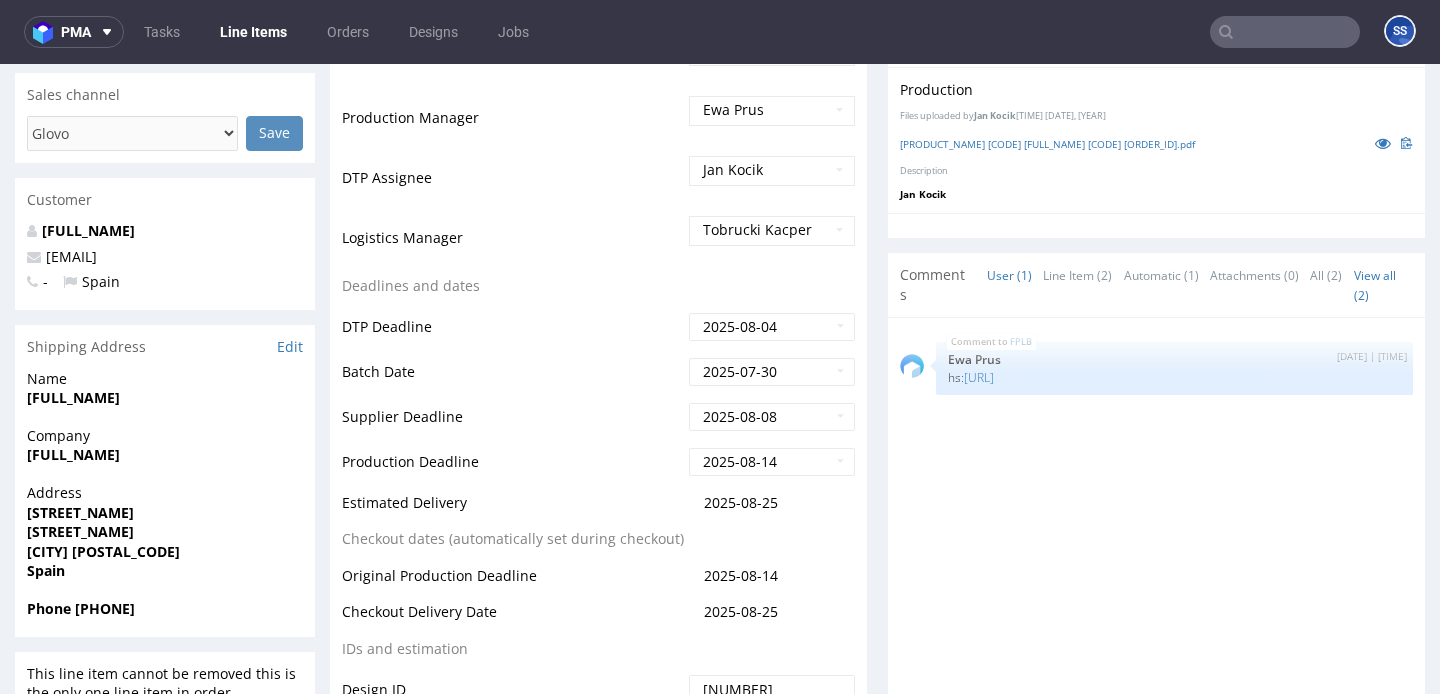 drag, startPoint x: 236, startPoint y: 499, endPoint x: 20, endPoint y: 503, distance: 216.03703 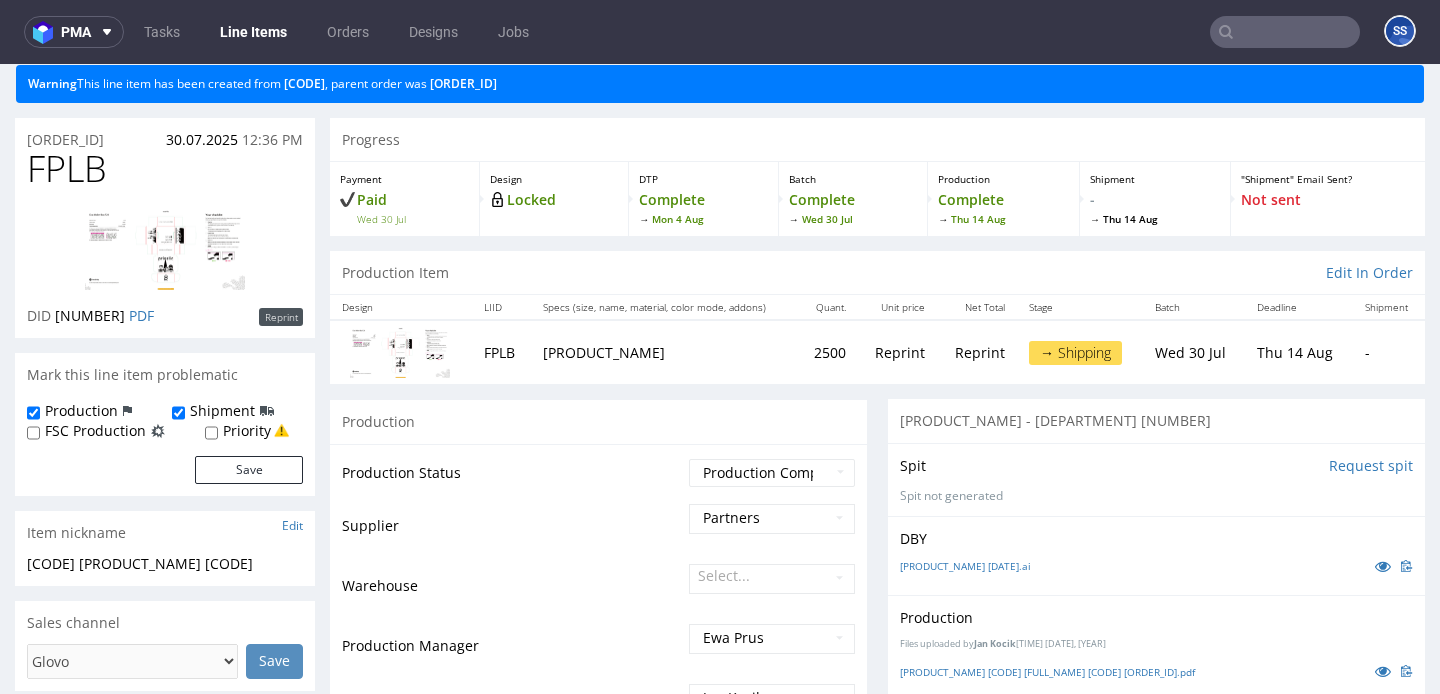 scroll, scrollTop: 64, scrollLeft: 0, axis: vertical 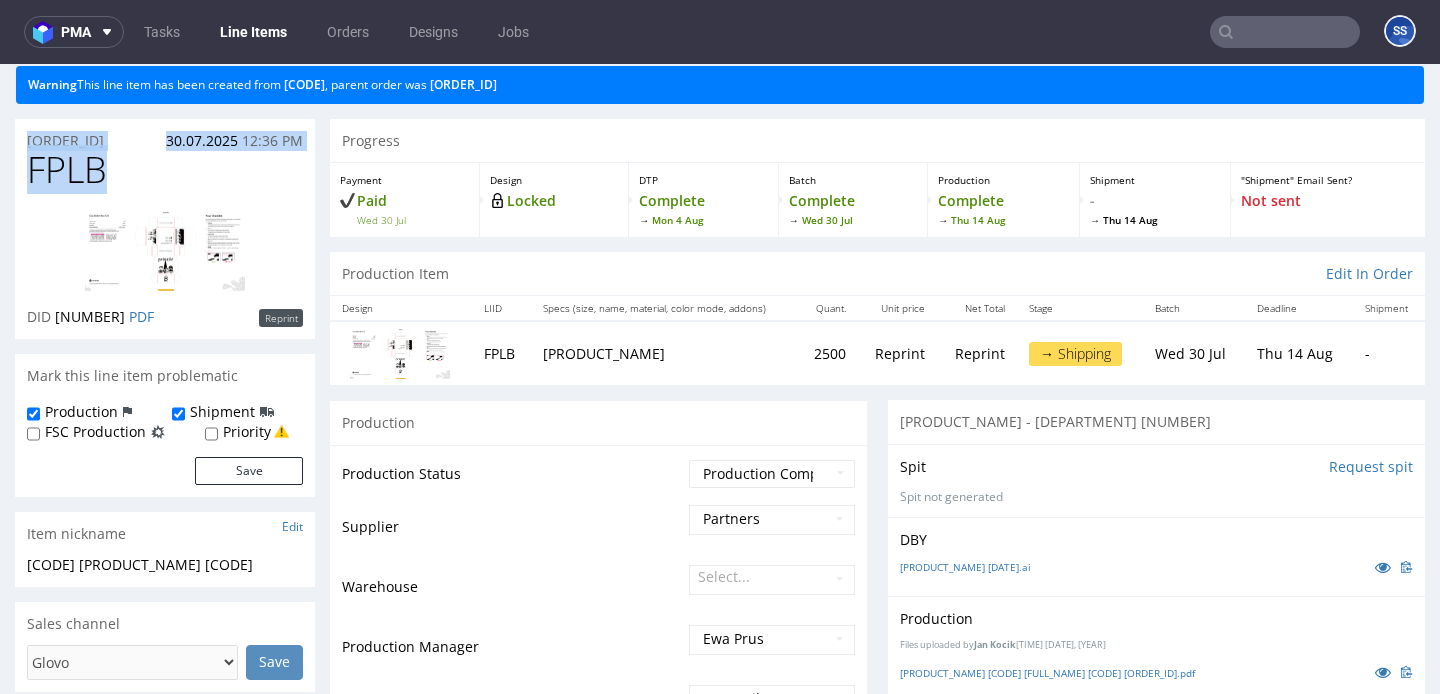 drag, startPoint x: 122, startPoint y: 168, endPoint x: 22, endPoint y: 147, distance: 102.18121 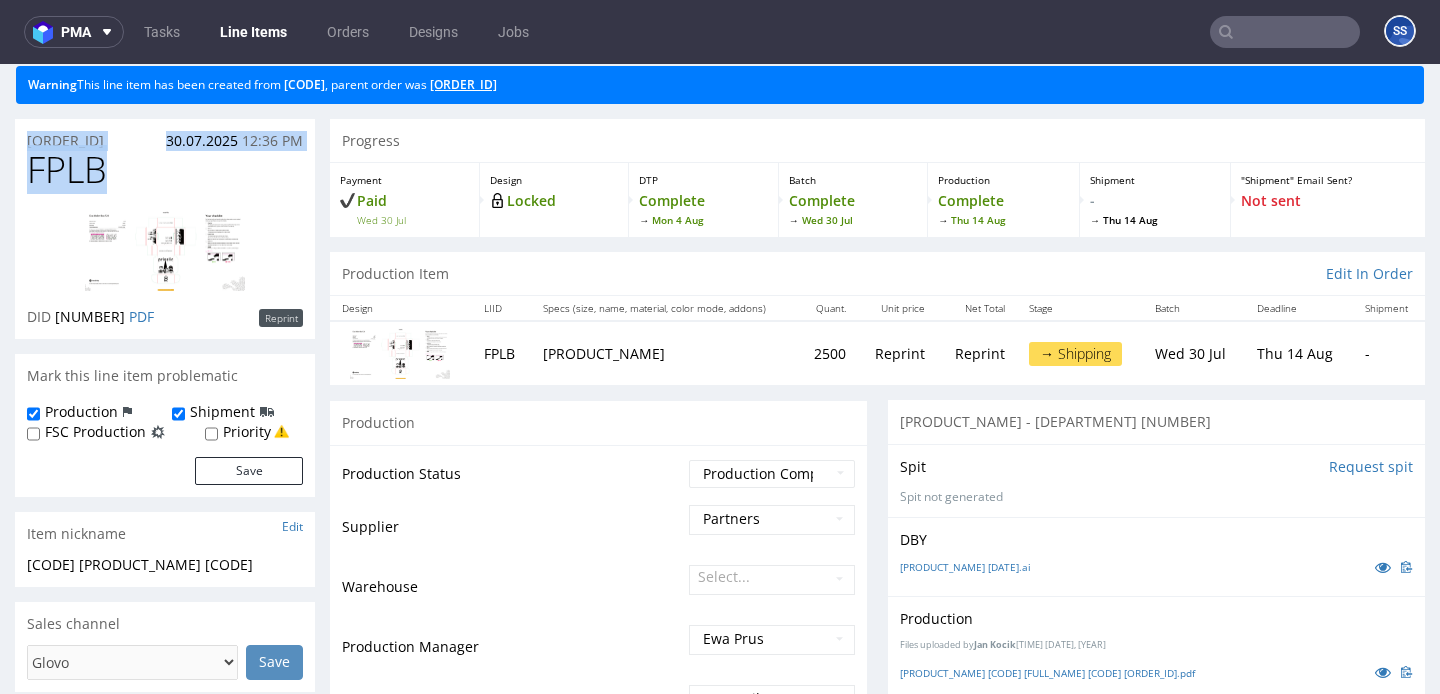 click on "R811945397" at bounding box center (463, 84) 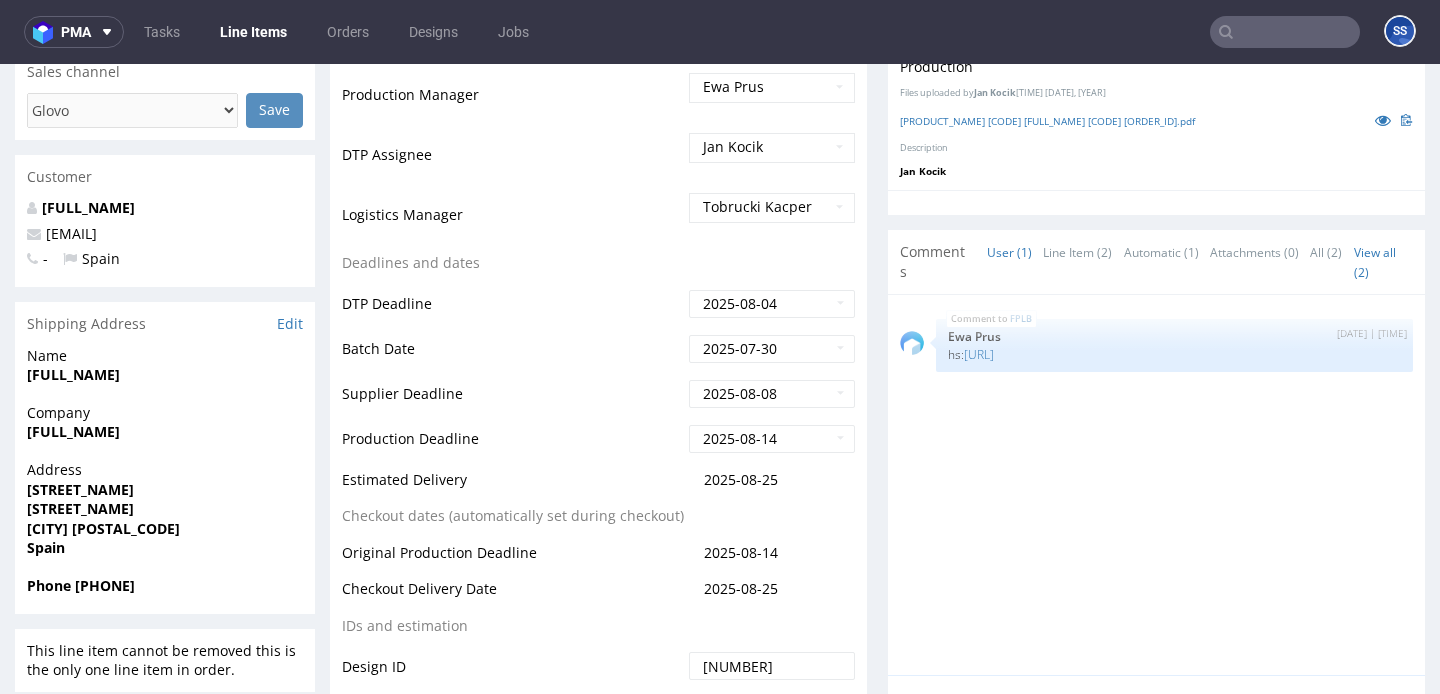 scroll, scrollTop: 643, scrollLeft: 0, axis: vertical 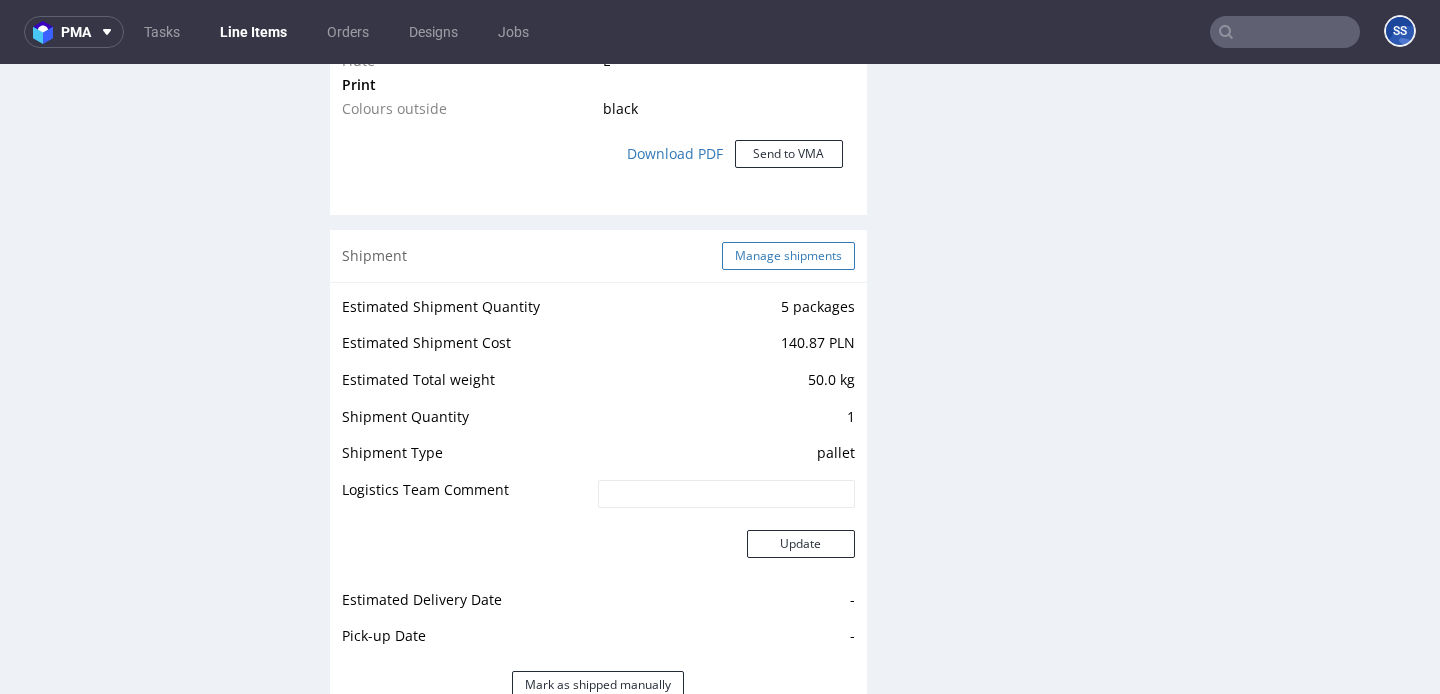 click on "Manage shipments" at bounding box center (788, 256) 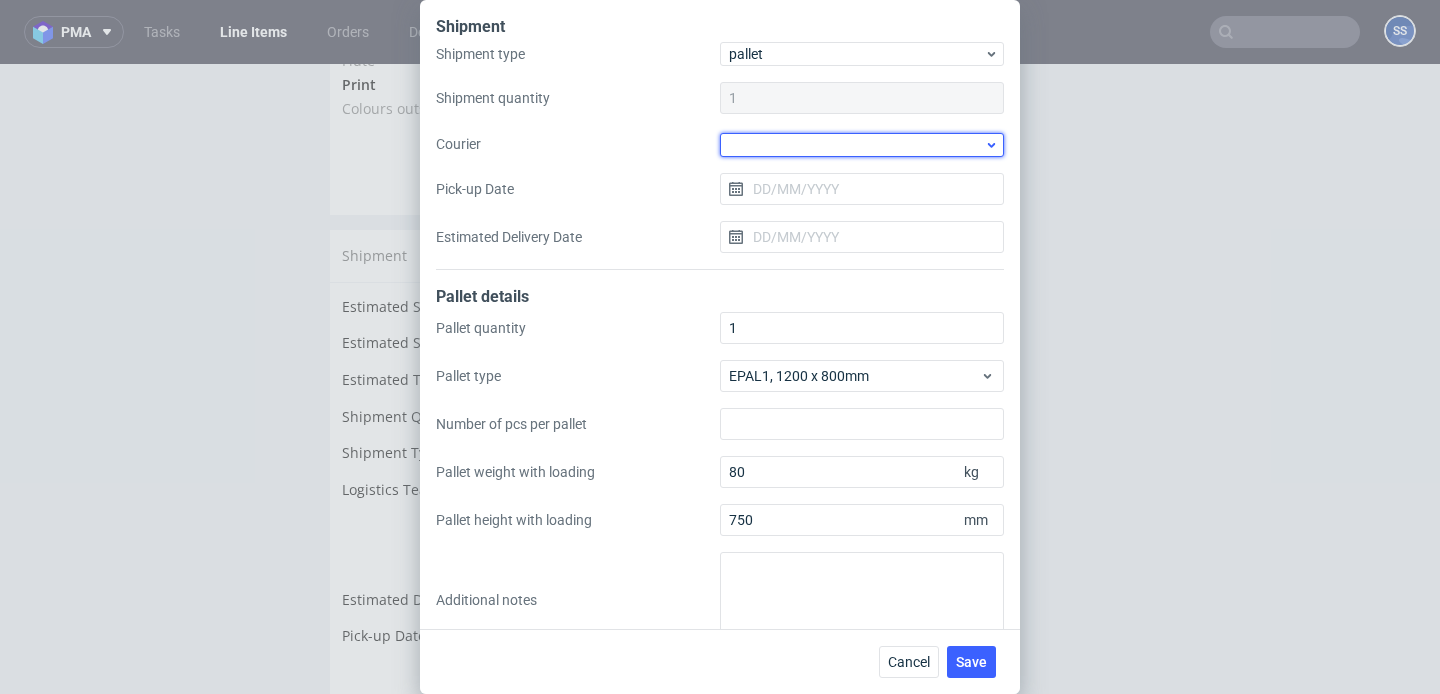click at bounding box center (862, 145) 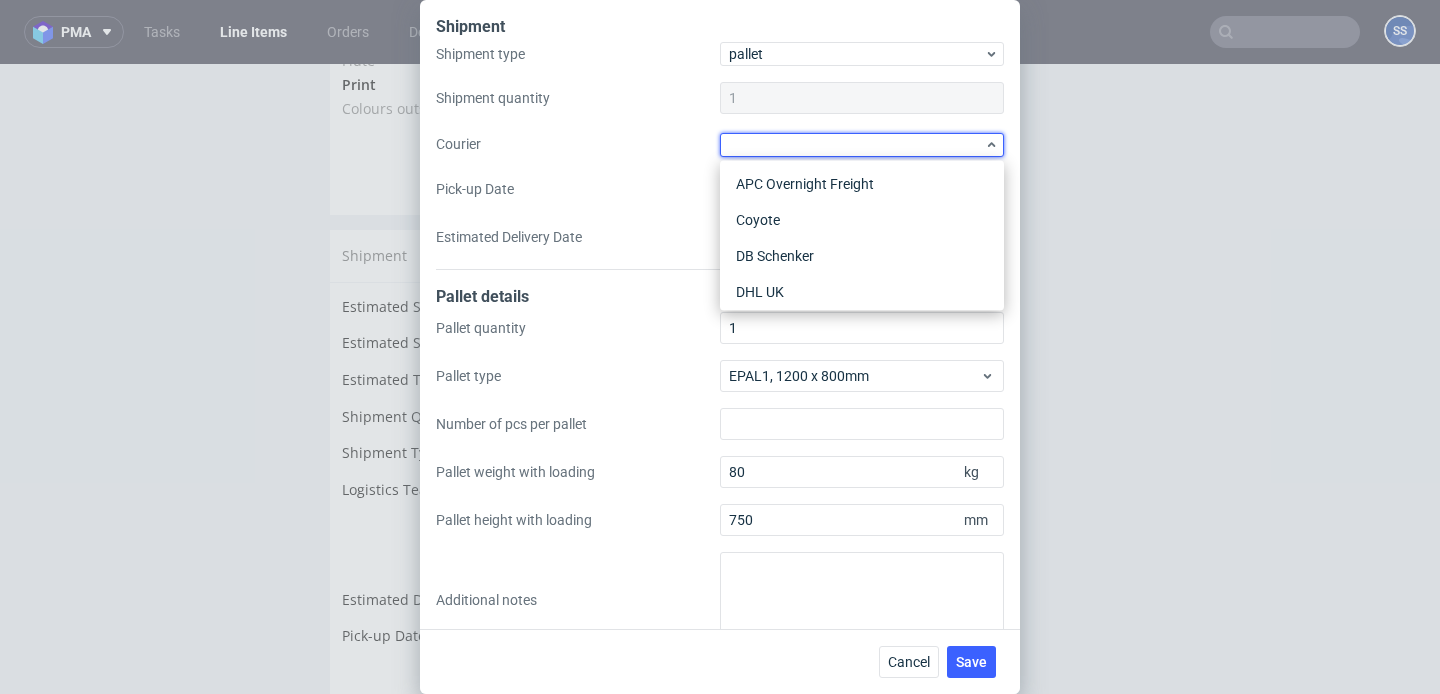 scroll, scrollTop: 0, scrollLeft: 0, axis: both 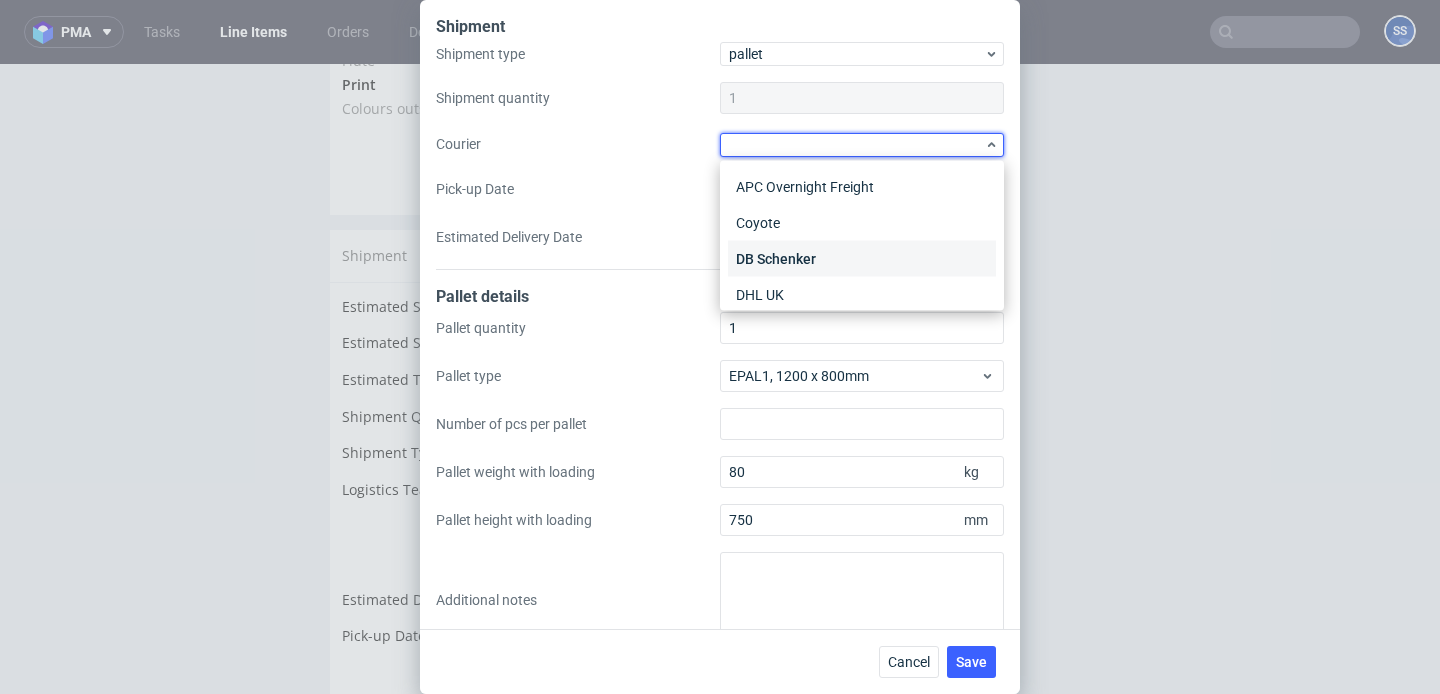 click on "DB Schenker" at bounding box center (862, 259) 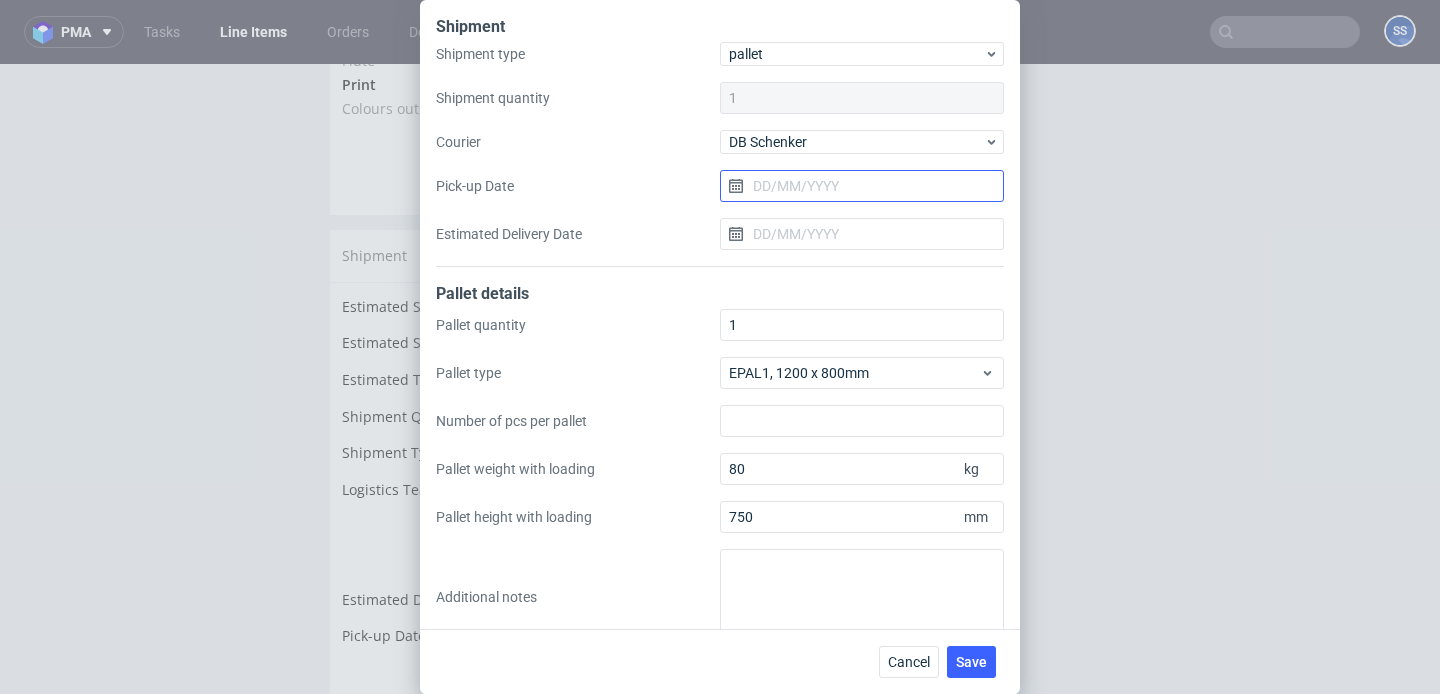 click on "Pick-up Date" at bounding box center (862, 186) 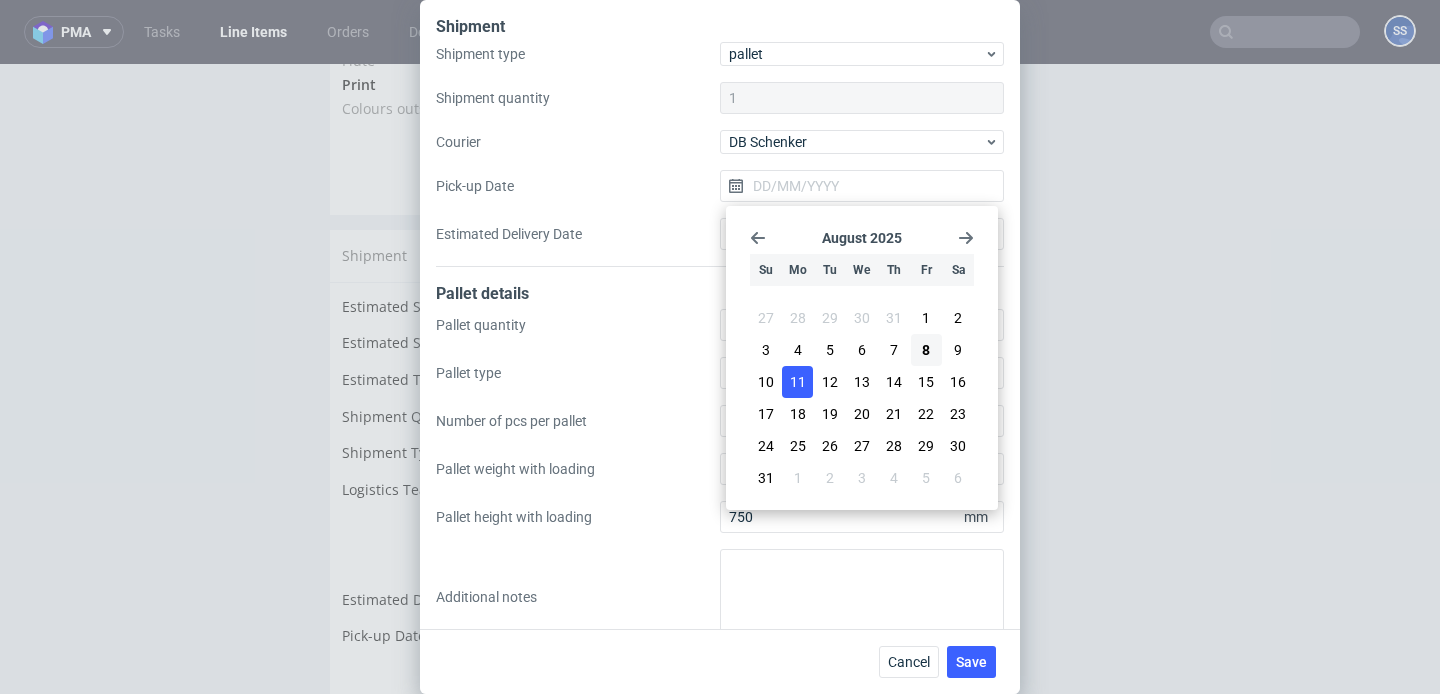 click on "11" at bounding box center (798, 382) 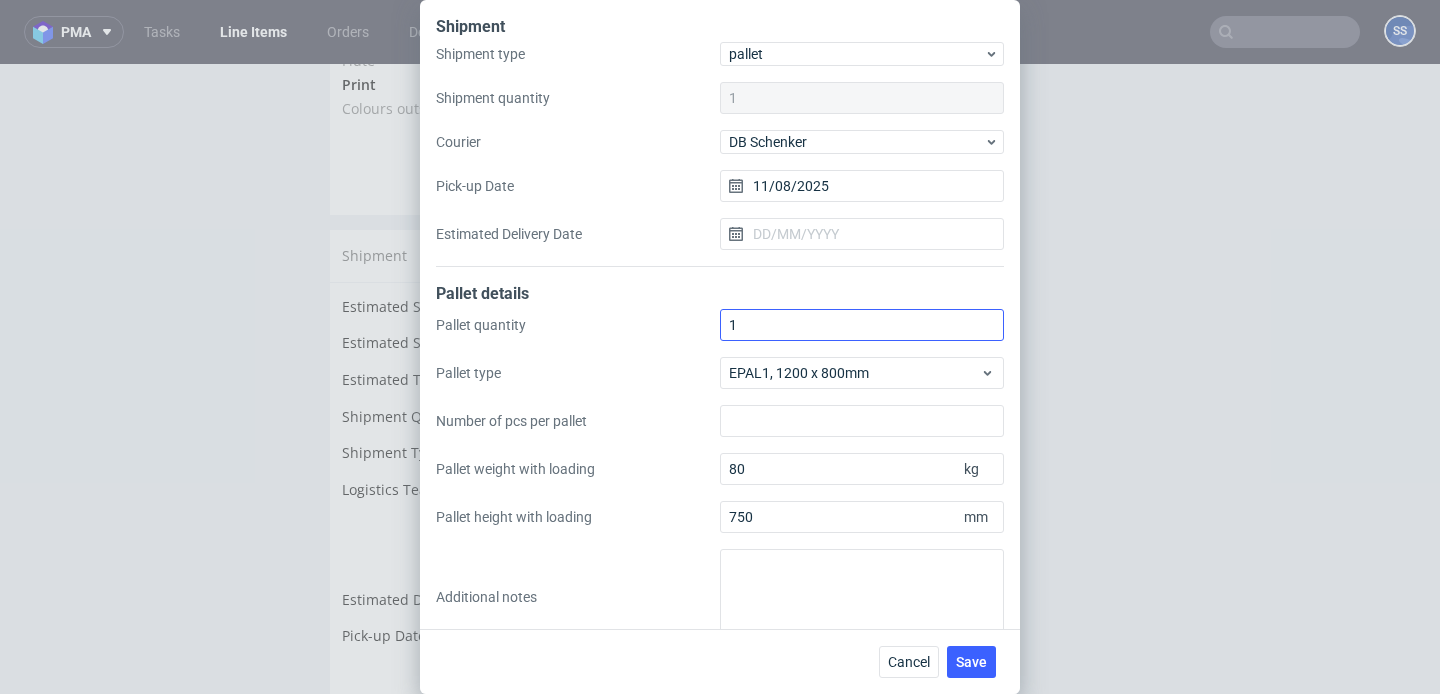 scroll, scrollTop: 32, scrollLeft: 0, axis: vertical 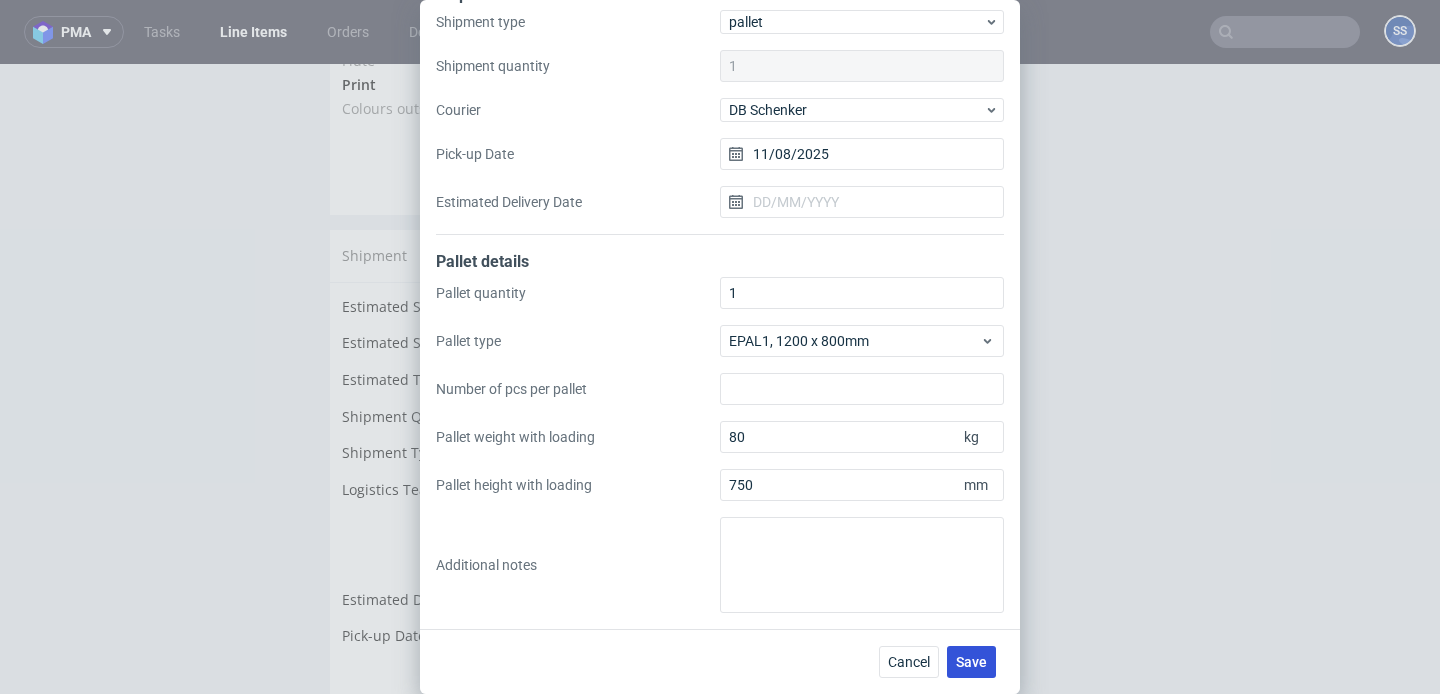 click on "Save" at bounding box center [971, 662] 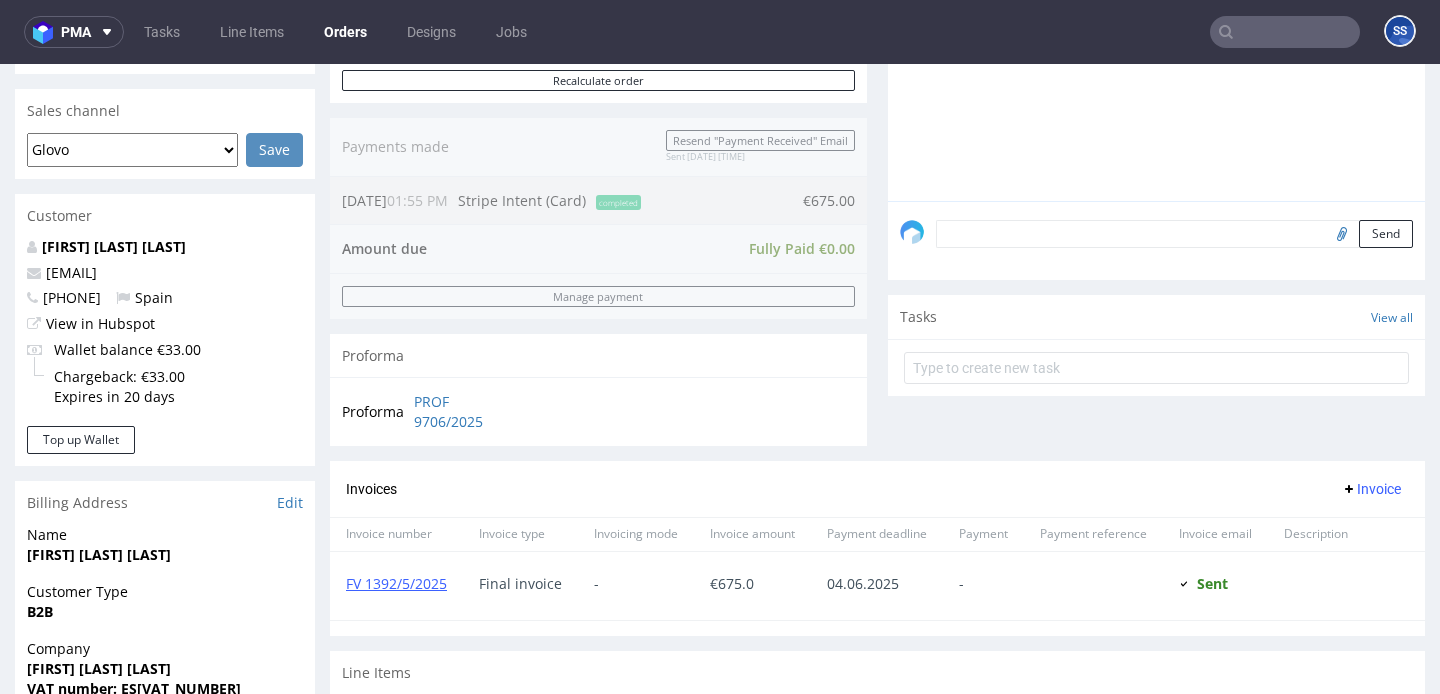 scroll, scrollTop: 513, scrollLeft: 0, axis: vertical 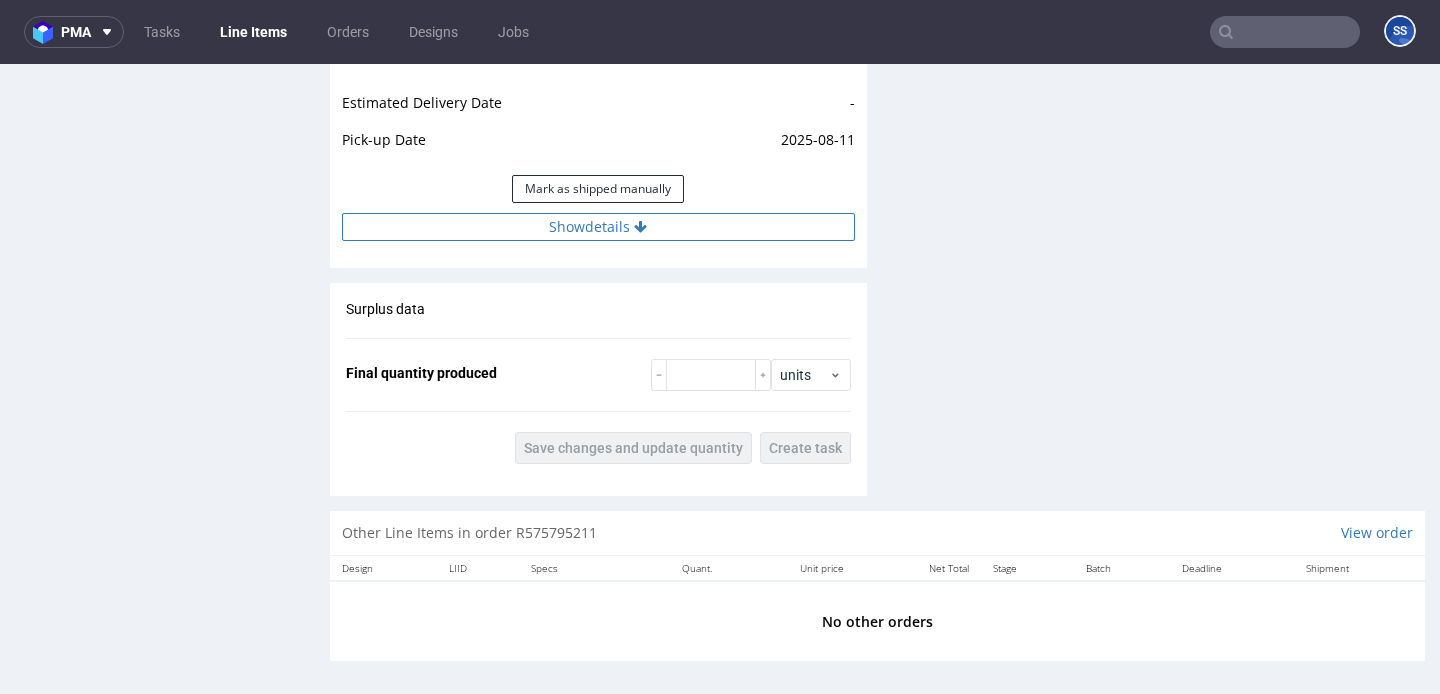 click on "Show  details" at bounding box center (598, 227) 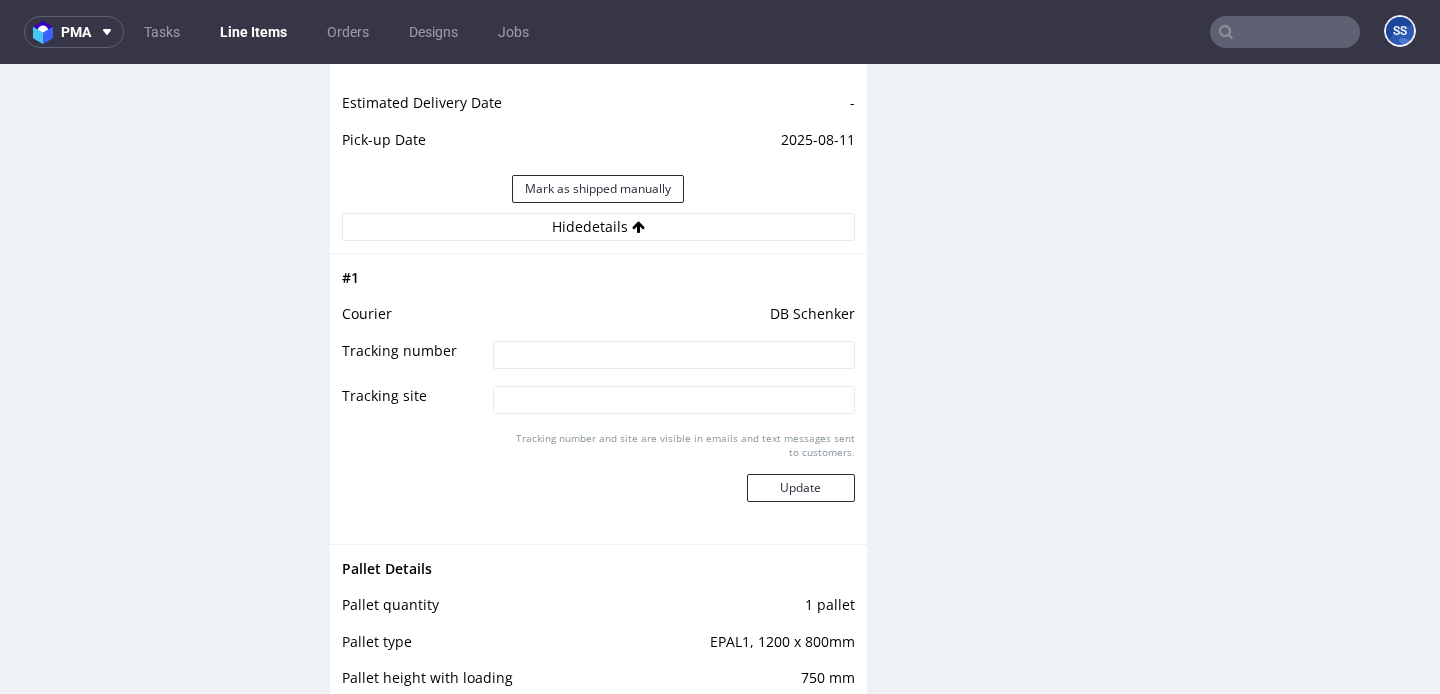 click at bounding box center [673, 355] 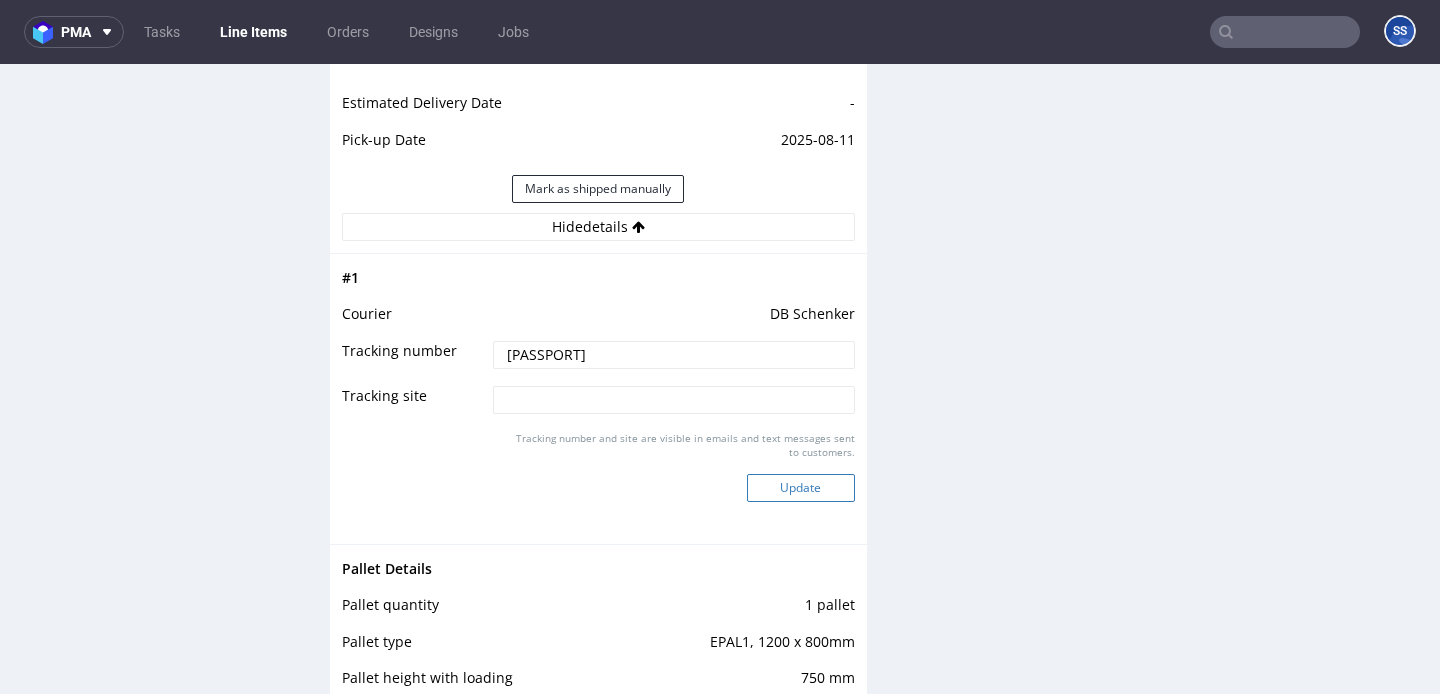 type on "[PASSPORT]" 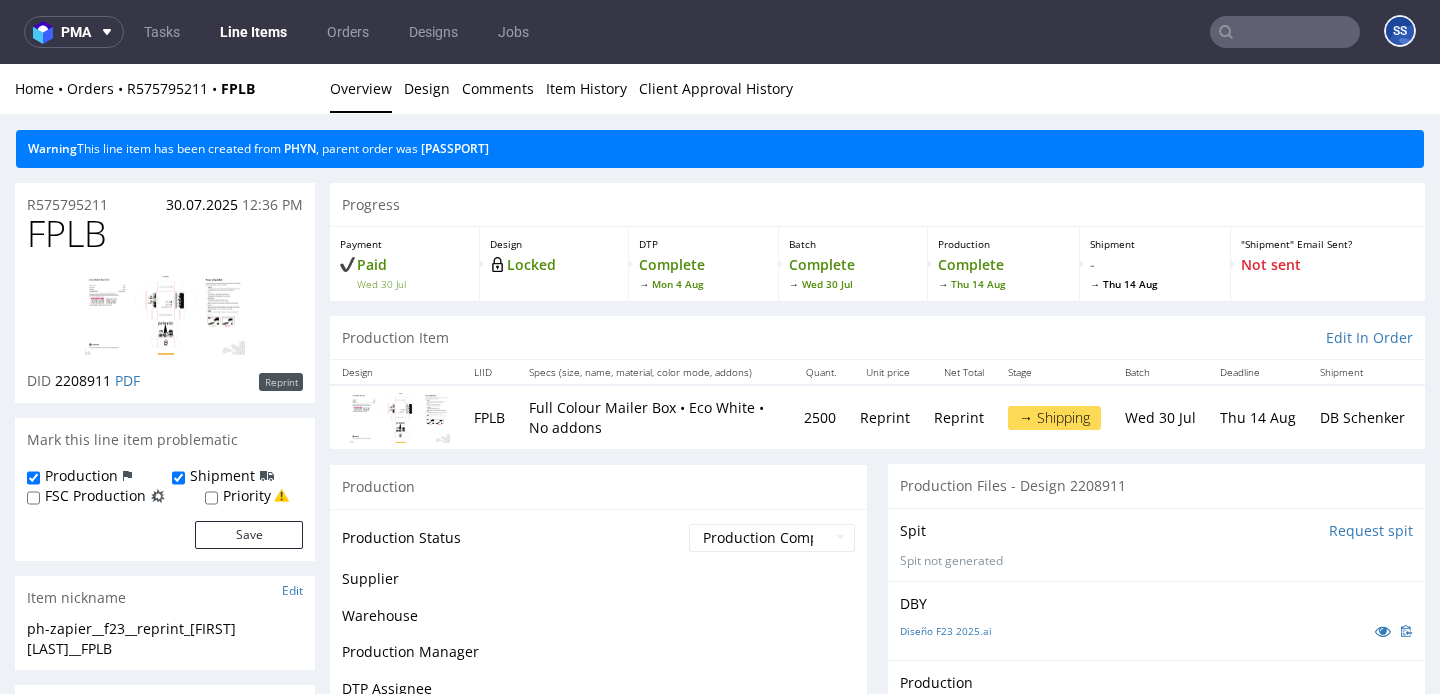 scroll, scrollTop: 1567, scrollLeft: 0, axis: vertical 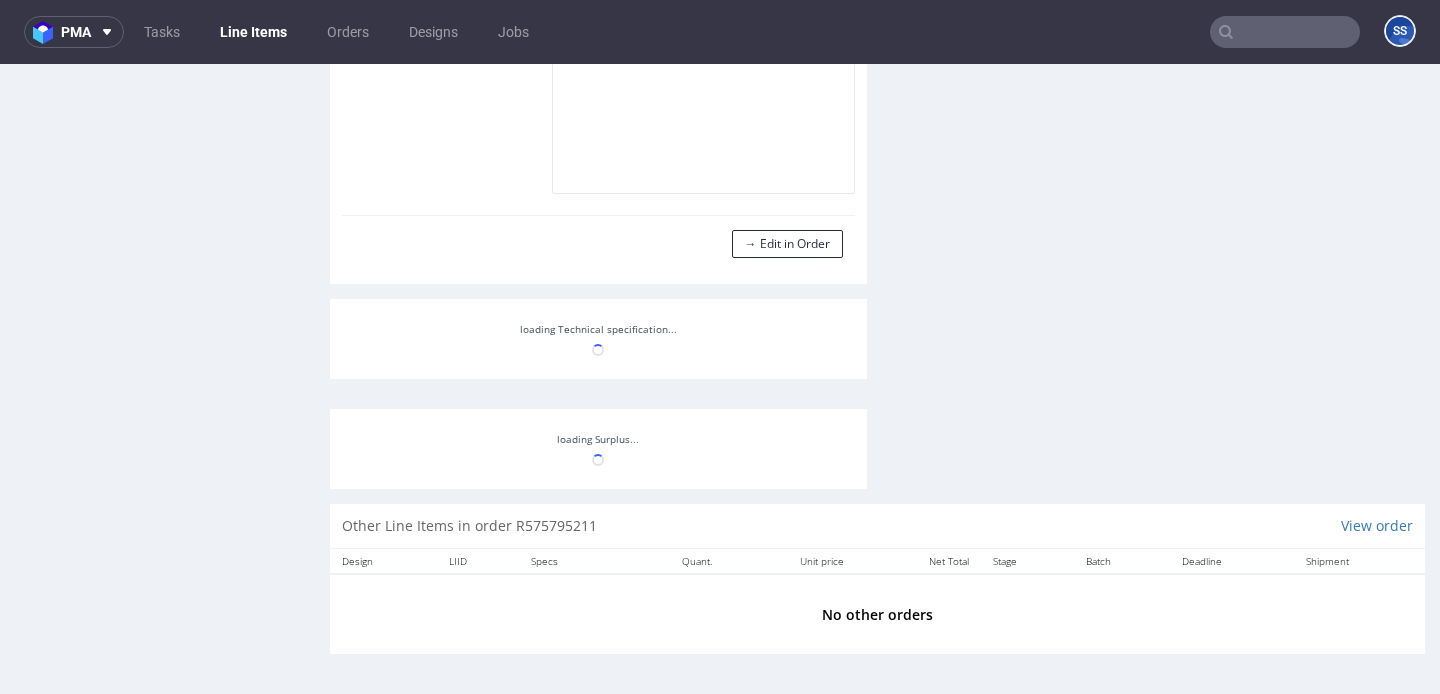 click on "Line Items" at bounding box center (253, 32) 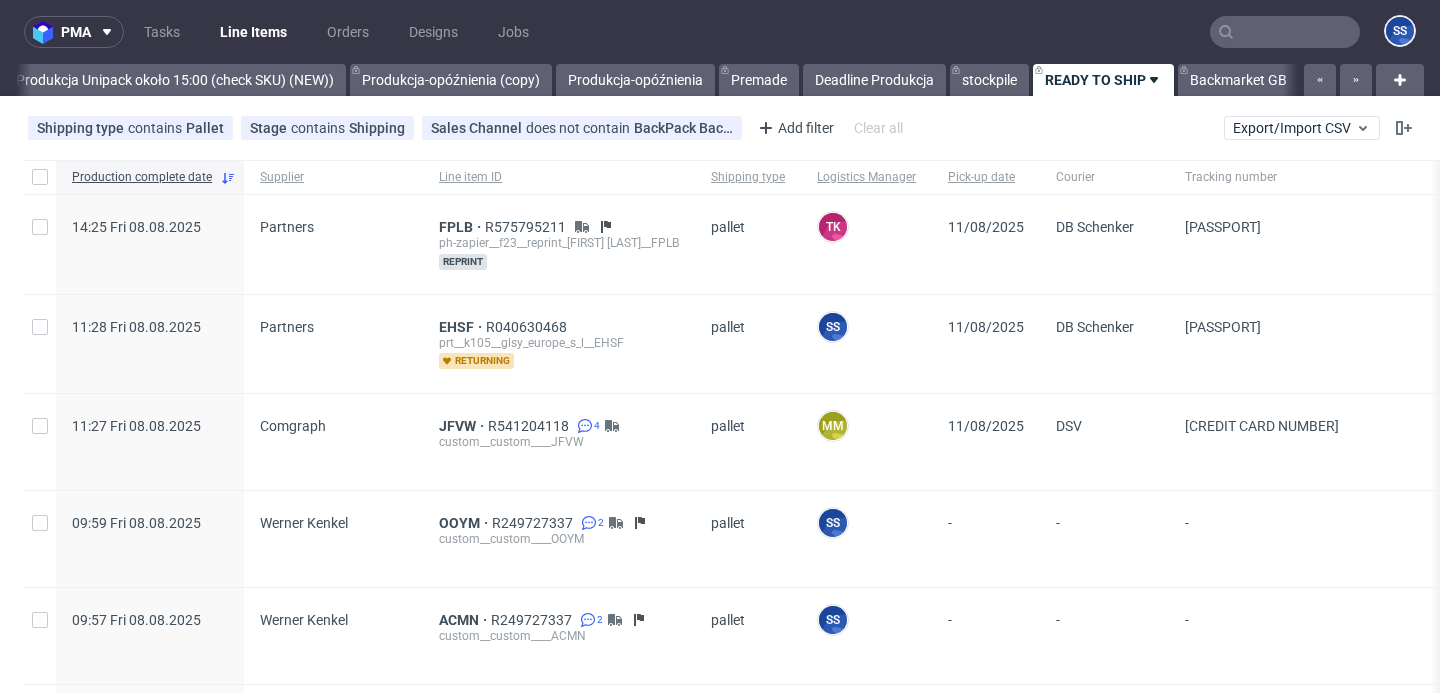 scroll, scrollTop: 0, scrollLeft: 1811, axis: horizontal 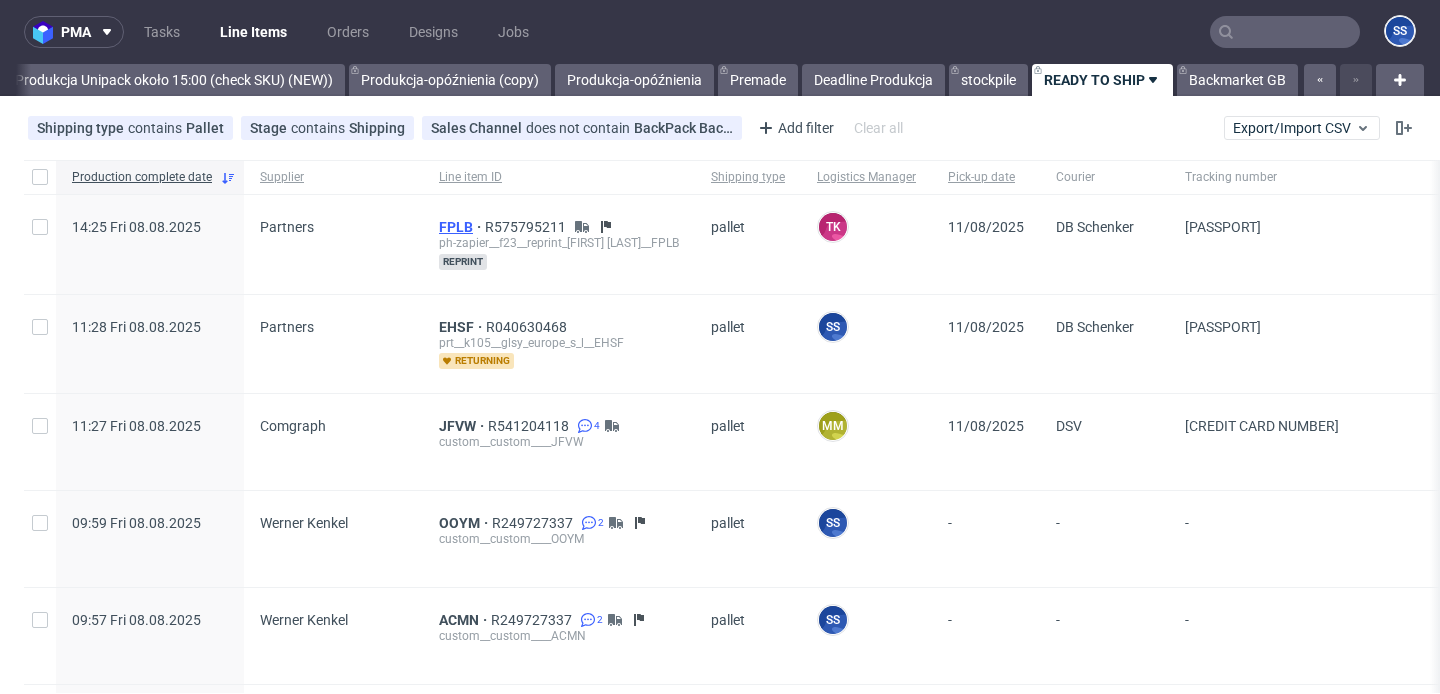 click on "FPLB" at bounding box center [462, 227] 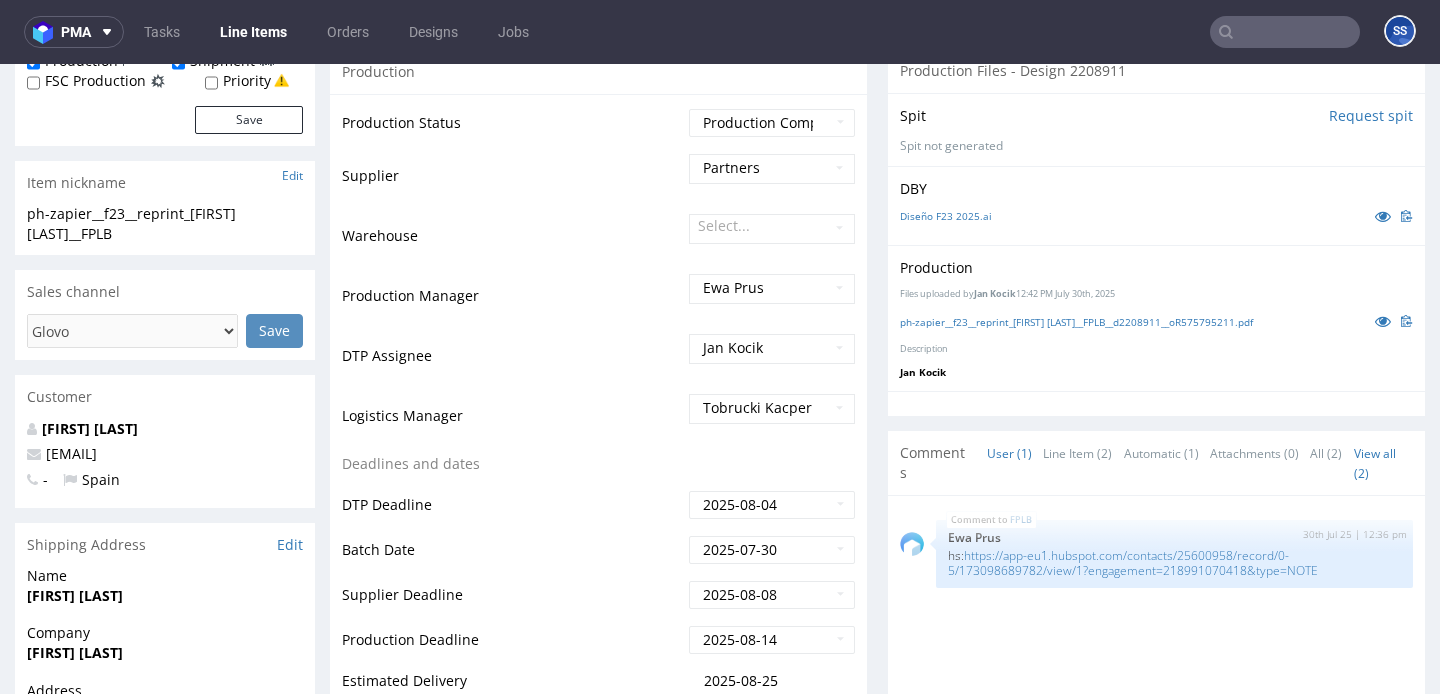 scroll, scrollTop: 490, scrollLeft: 0, axis: vertical 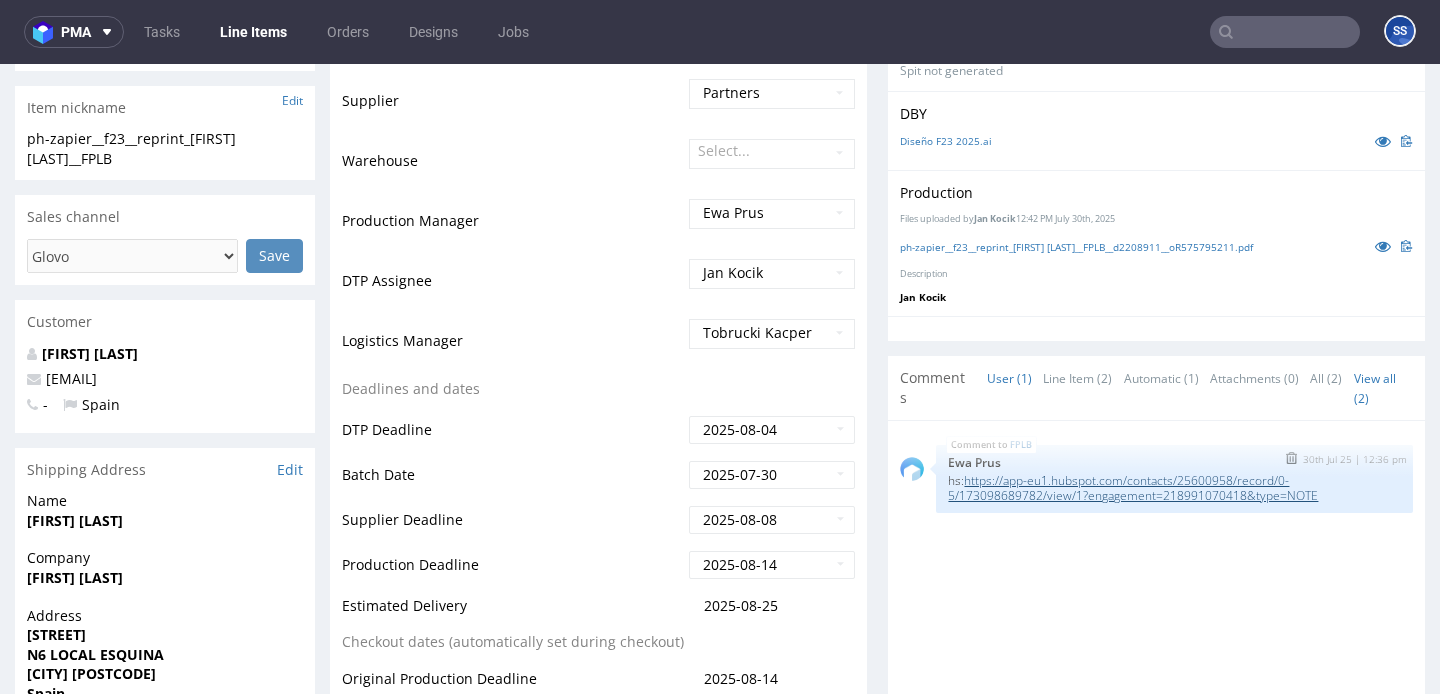 click on "https://app-eu1.hubspot.com/contacts/25600958/record/0-5/173098689782/view/1?engagement=218991070418&type=NOTE" at bounding box center (1133, 488) 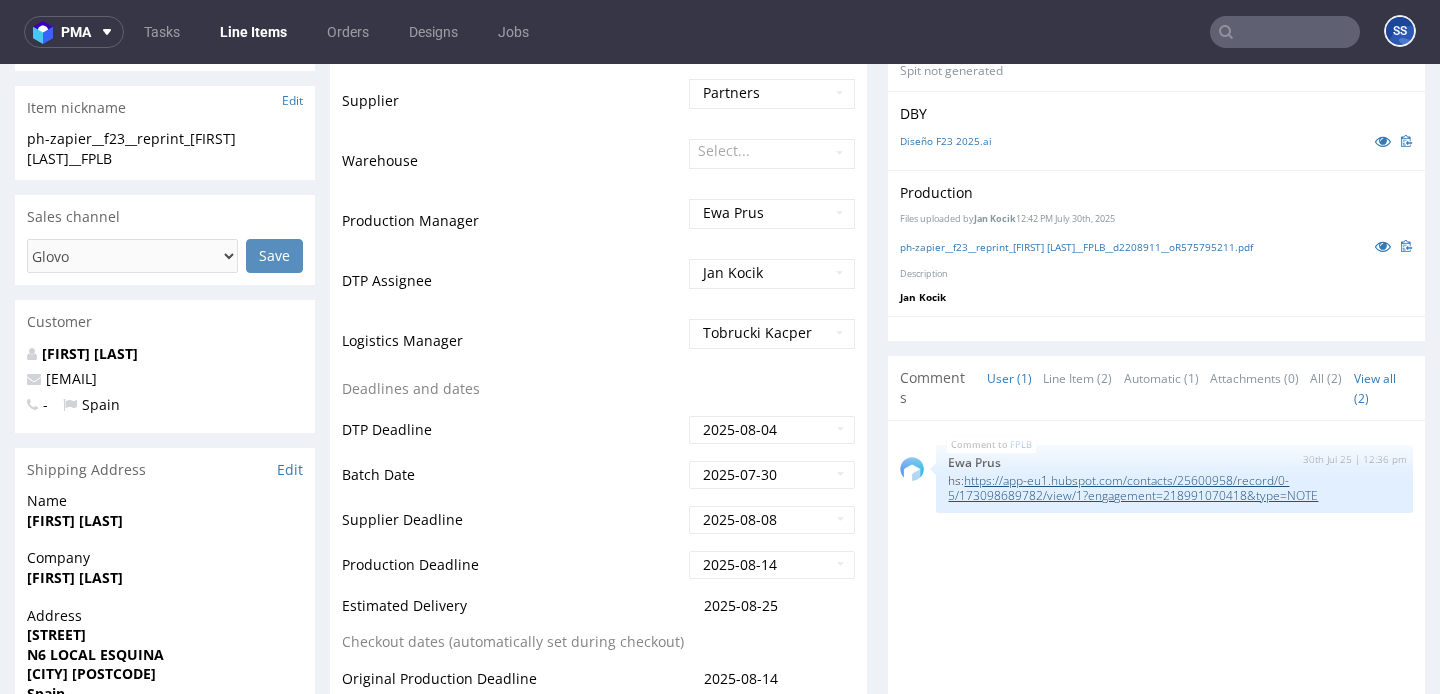 scroll, scrollTop: 0, scrollLeft: 0, axis: both 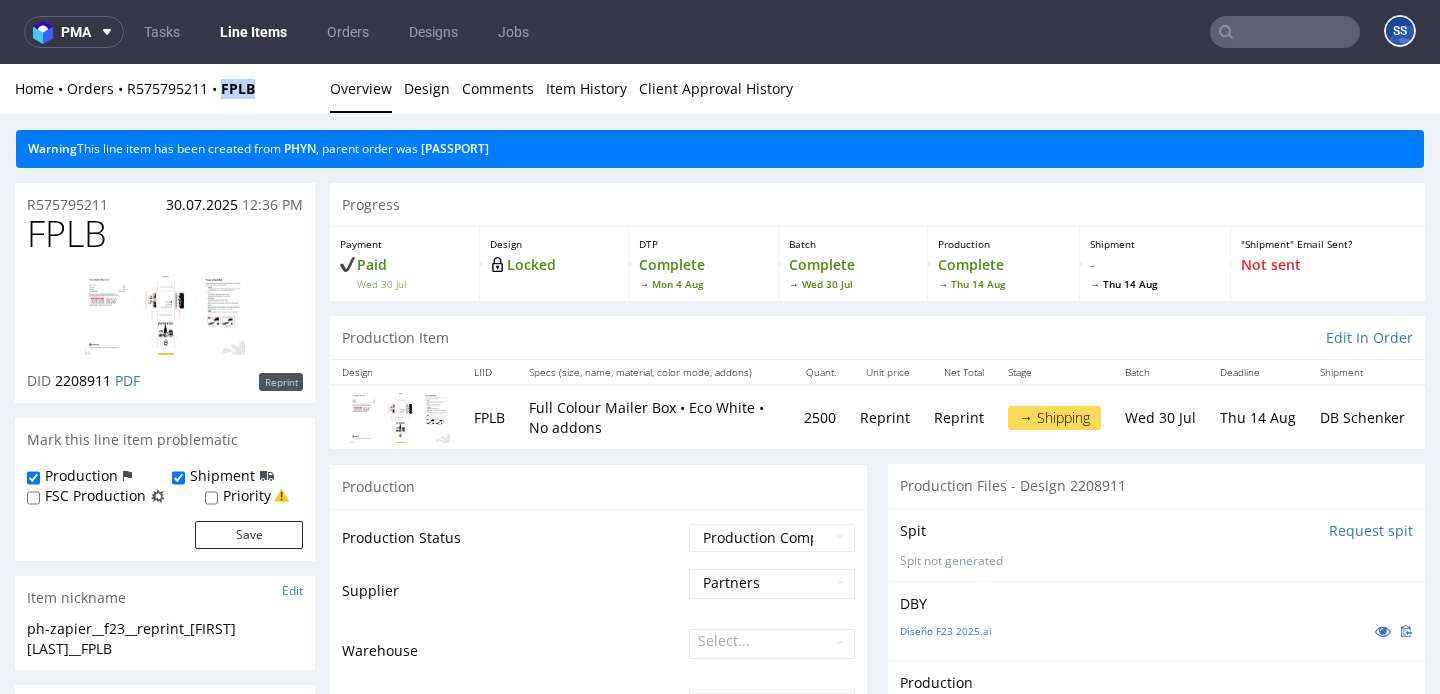 drag, startPoint x: 273, startPoint y: 92, endPoint x: 219, endPoint y: 97, distance: 54.230988 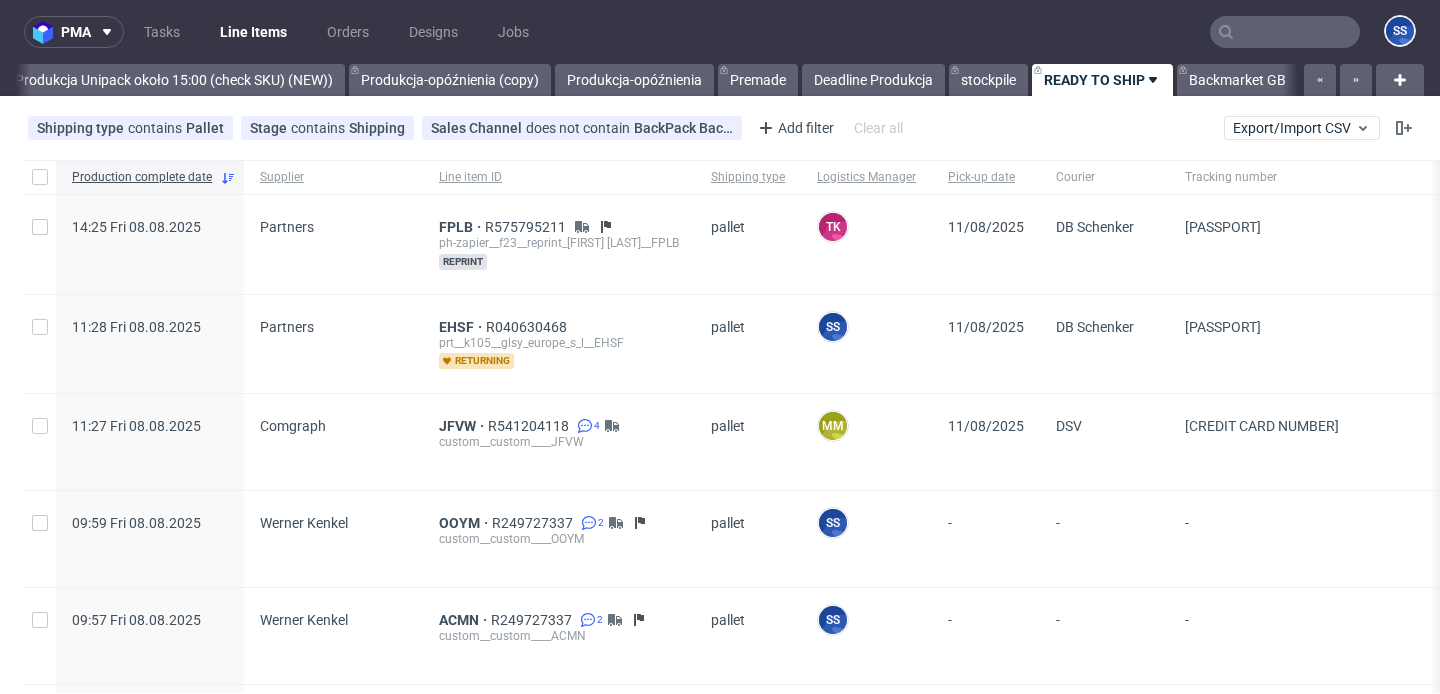 scroll, scrollTop: 0, scrollLeft: 1811, axis: horizontal 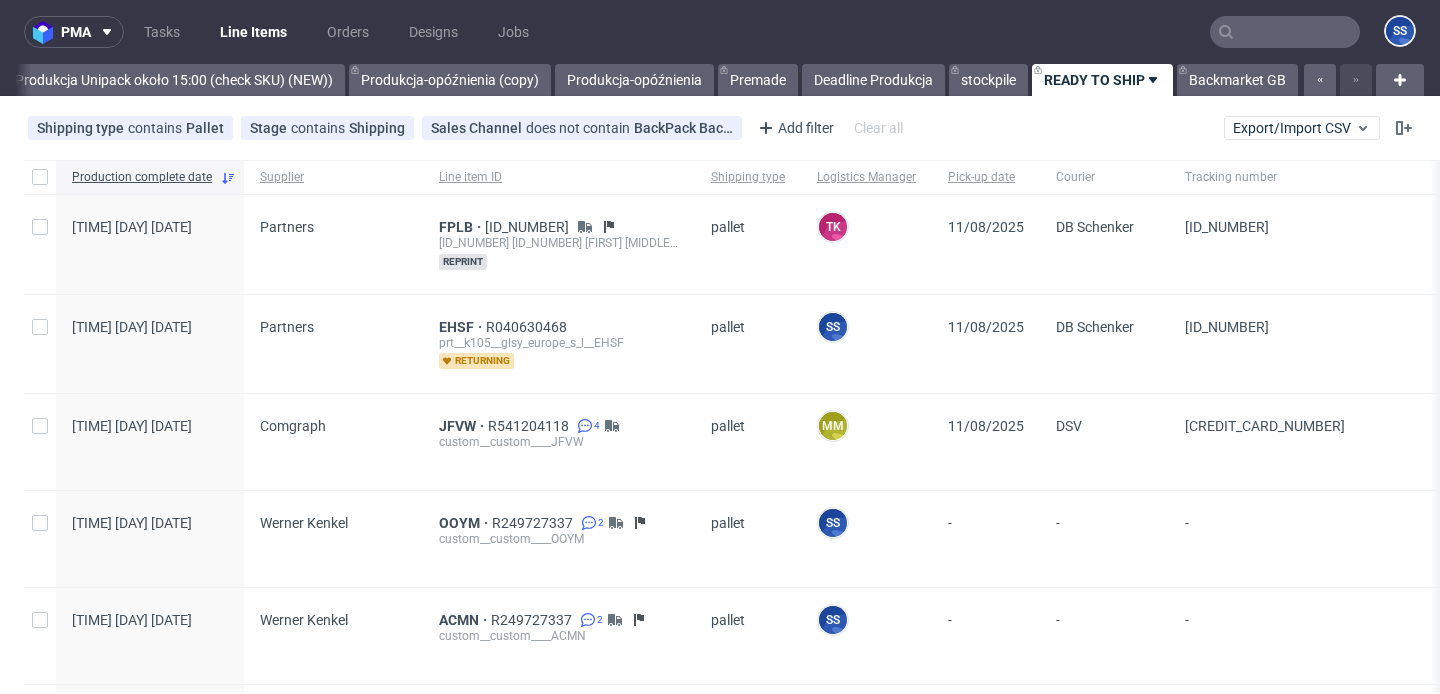 click on "Line Items" at bounding box center (253, 32) 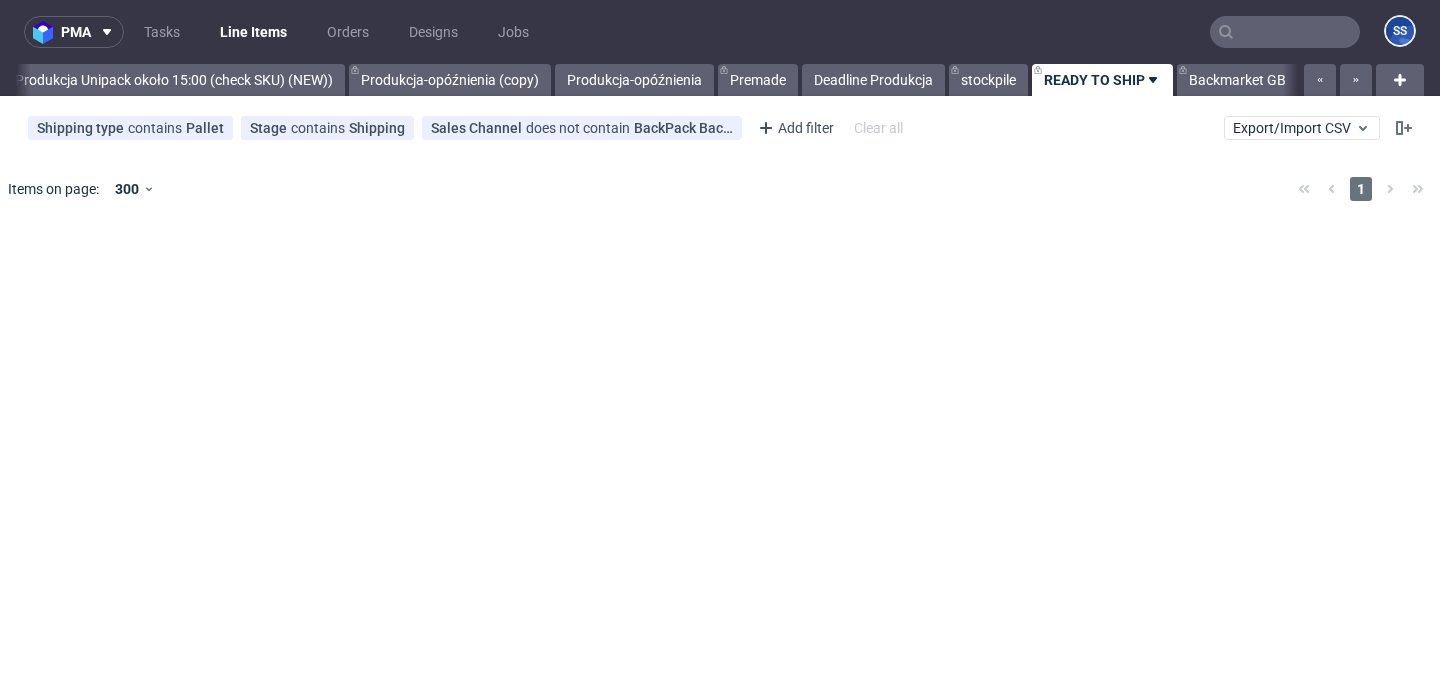 scroll, scrollTop: 0, scrollLeft: 1811, axis: horizontal 